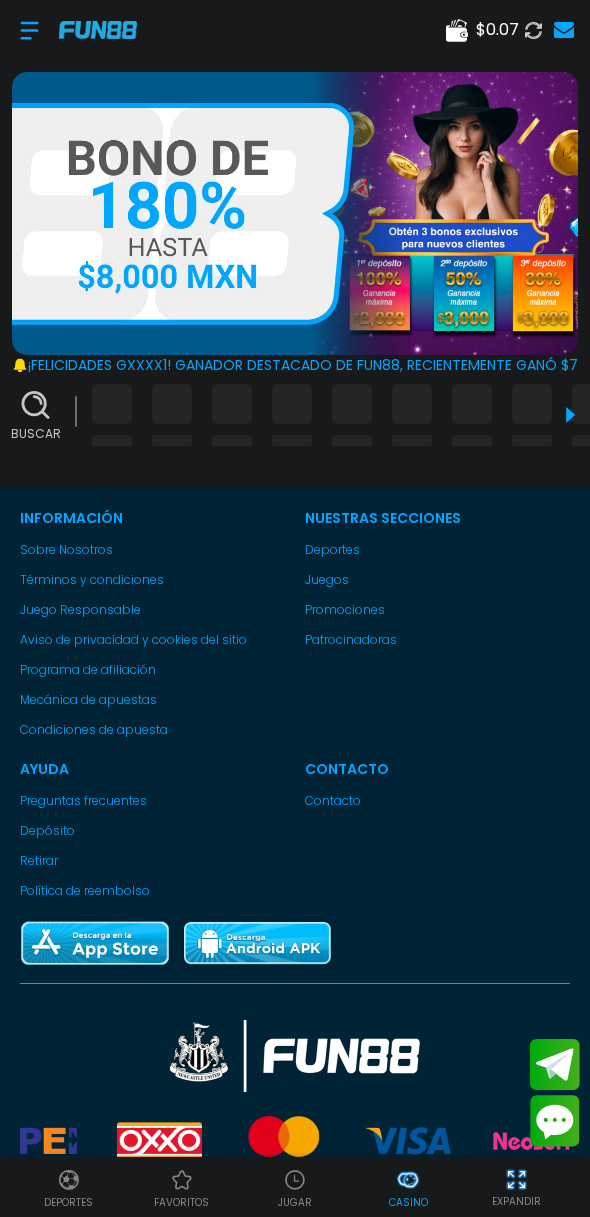 scroll, scrollTop: 0, scrollLeft: 0, axis: both 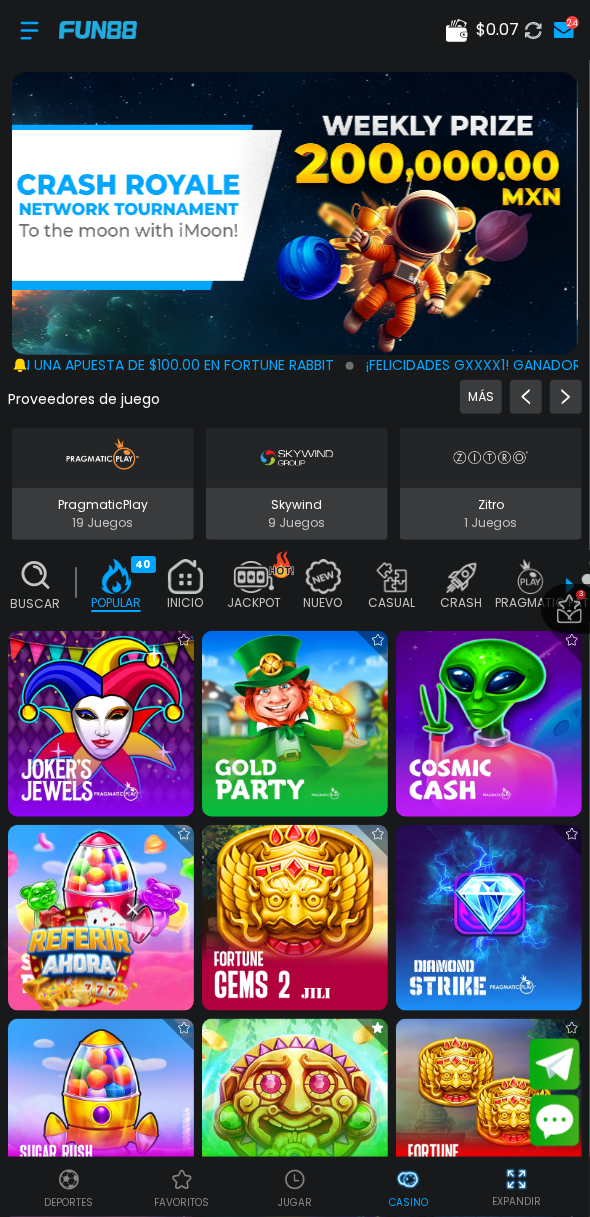 click at bounding box center [29, 30] 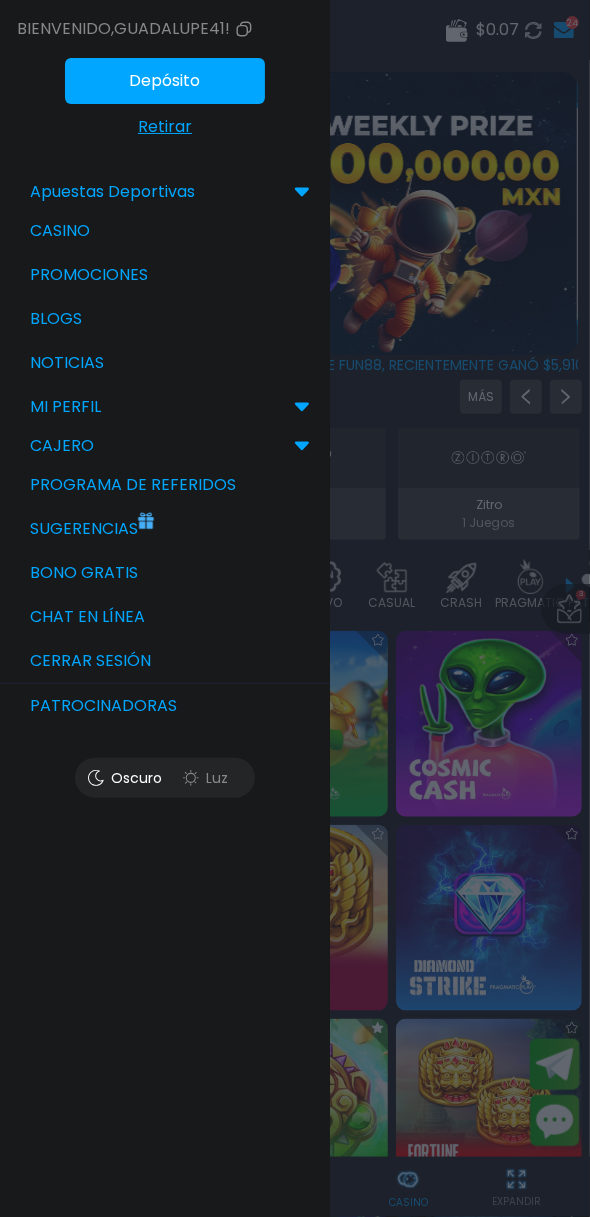 click on "Bono Gratis" at bounding box center (165, 573) 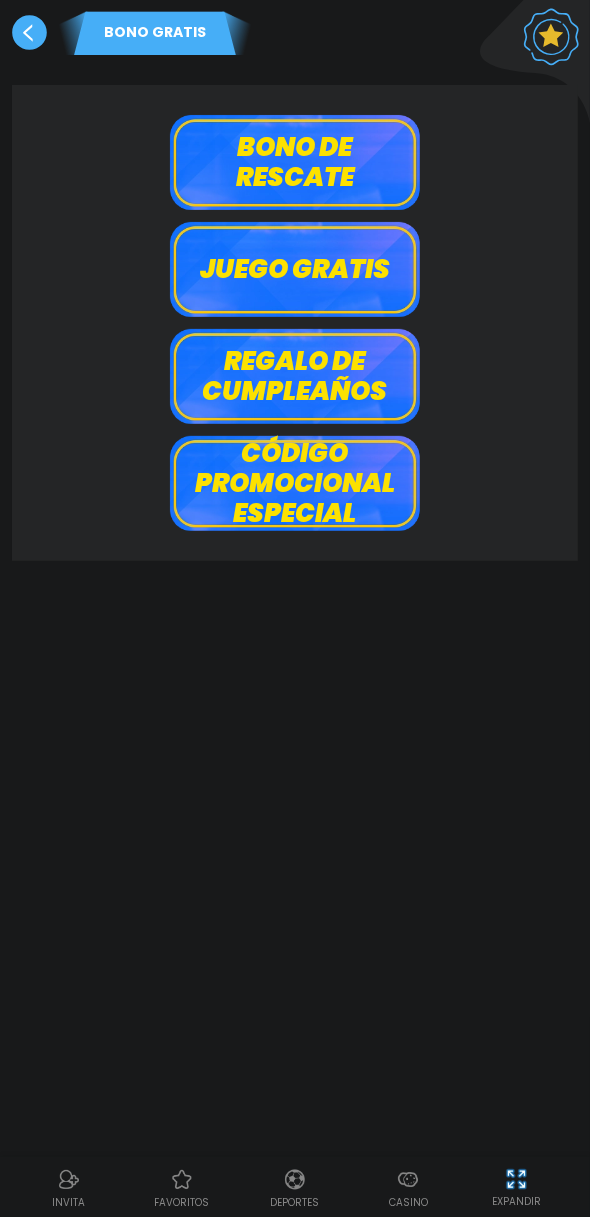 click 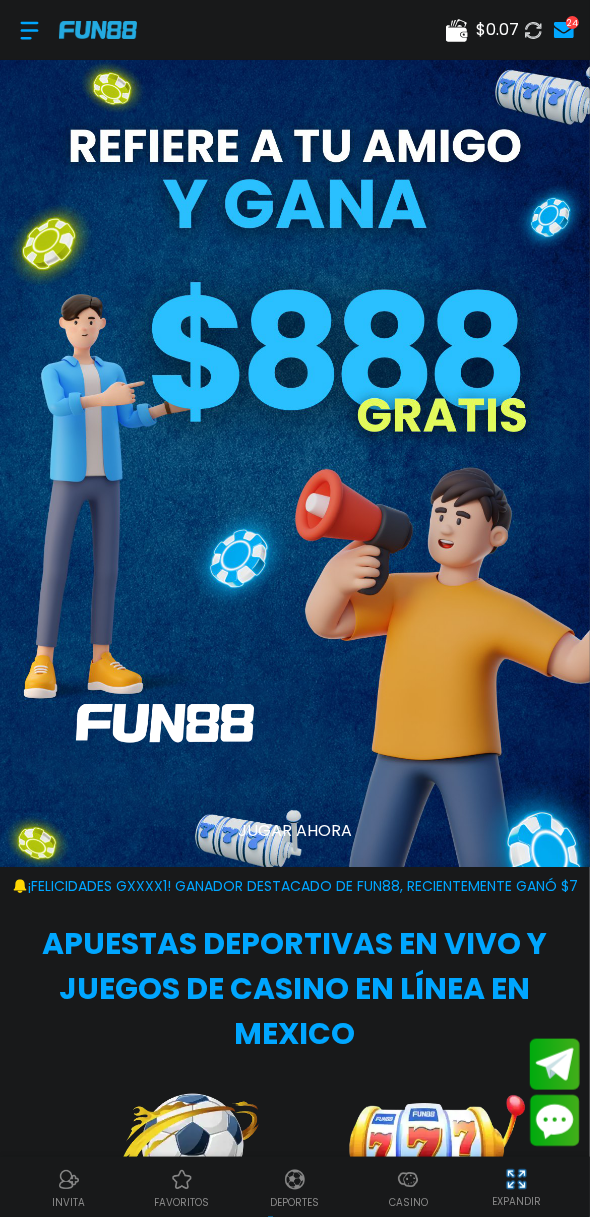 click on "$ 0.07" at bounding box center (497, 30) 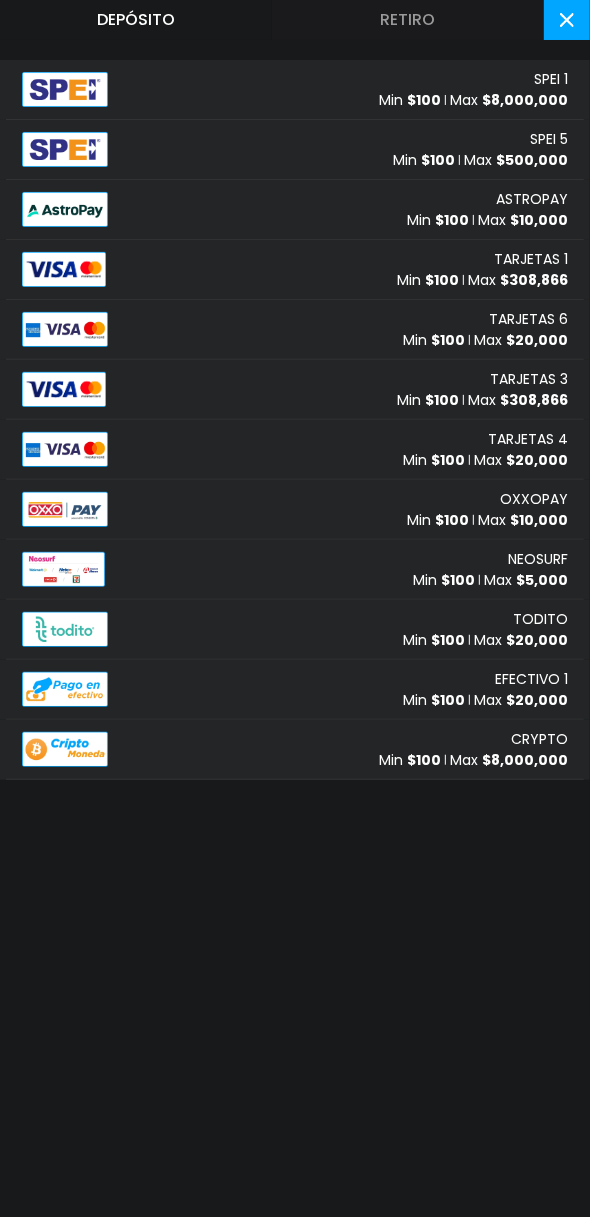 click on "TARJETAS 1 Min   $ 100 Max   $ 308,866" at bounding box center [295, 270] 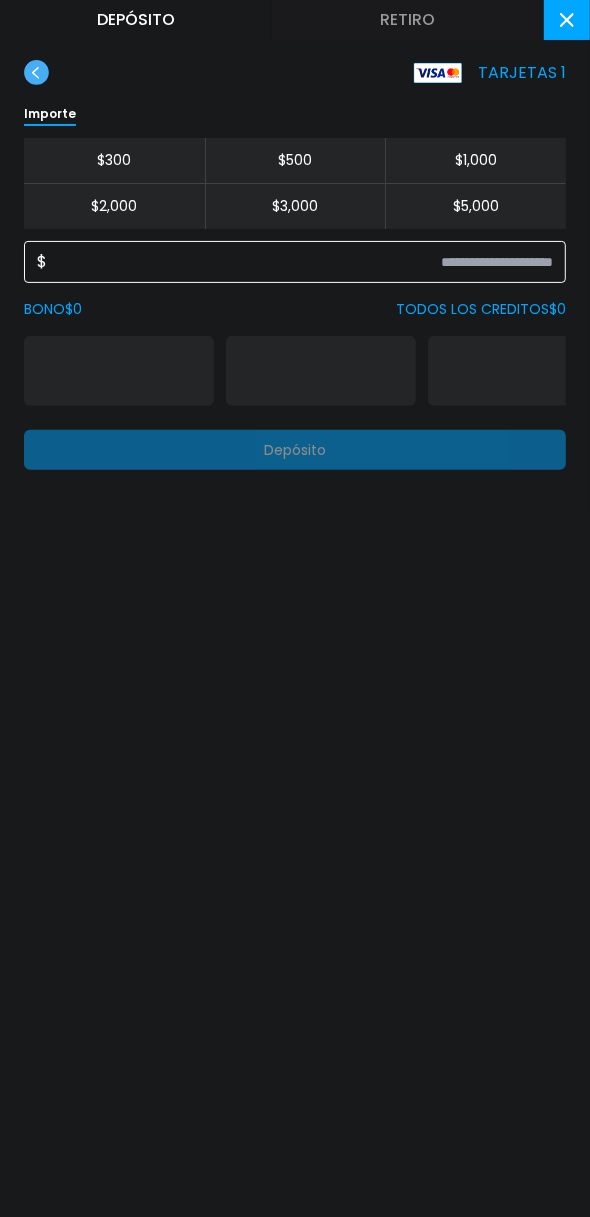 click at bounding box center (300, 262) 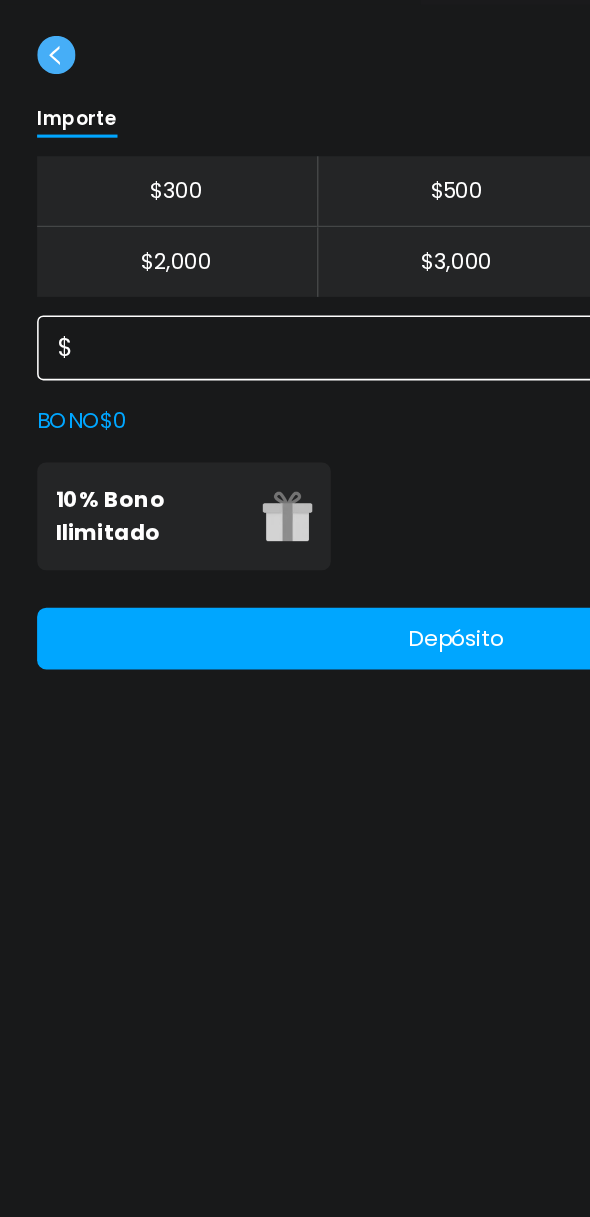 type on "***" 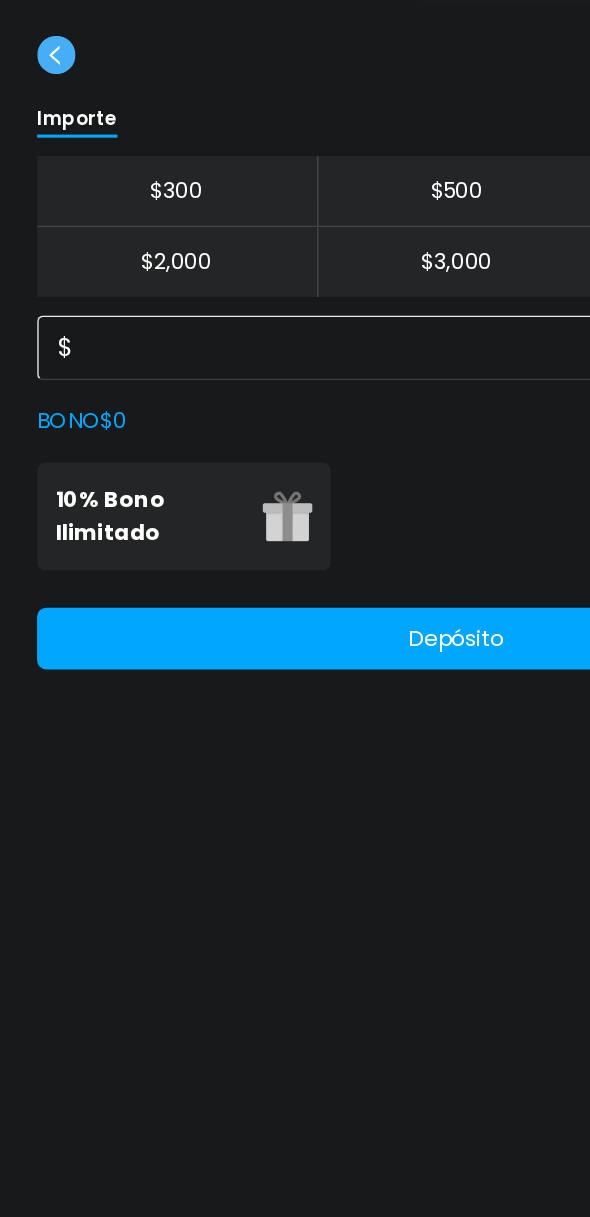 click on "10% Bono Ilimitado" at bounding box center [97, 371] 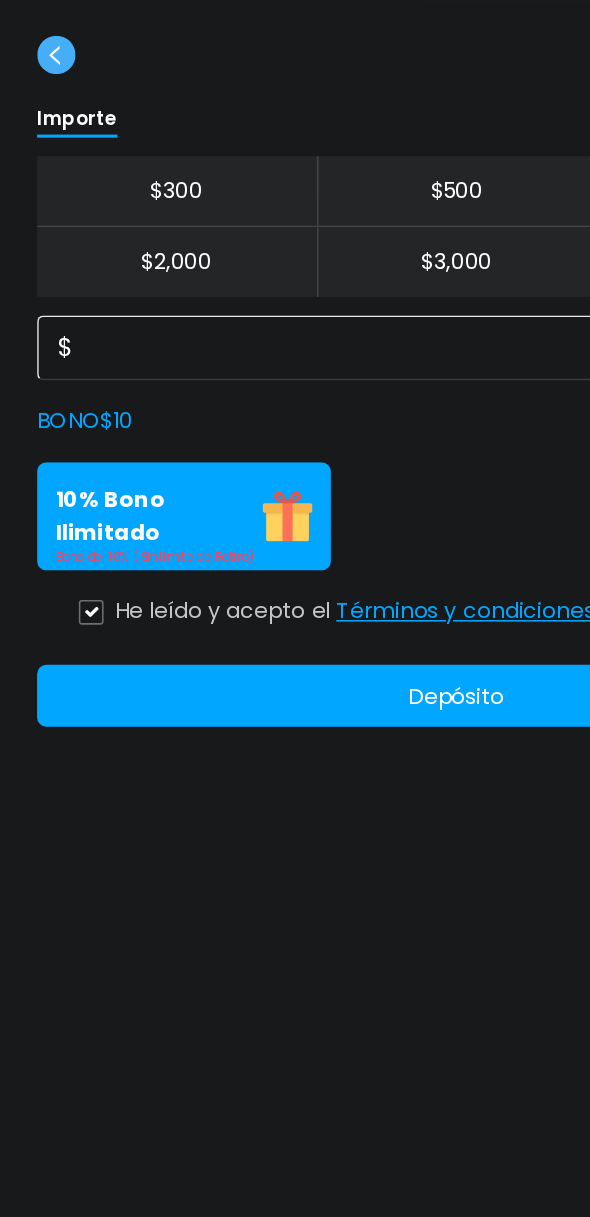 click 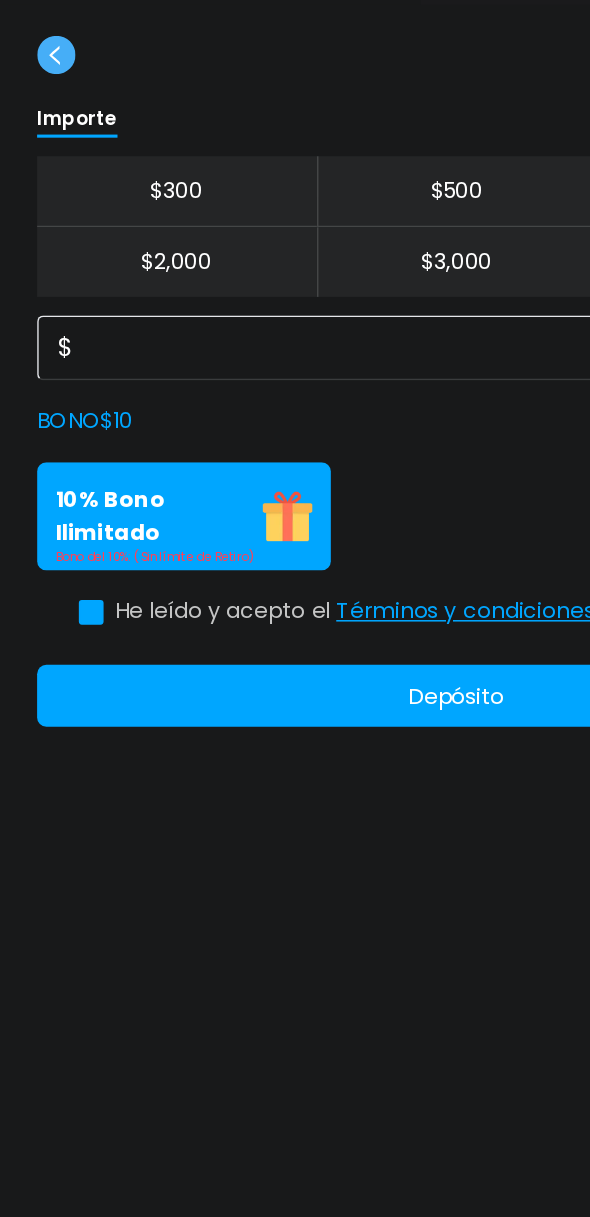 click on "Depósito" at bounding box center (295, 487) 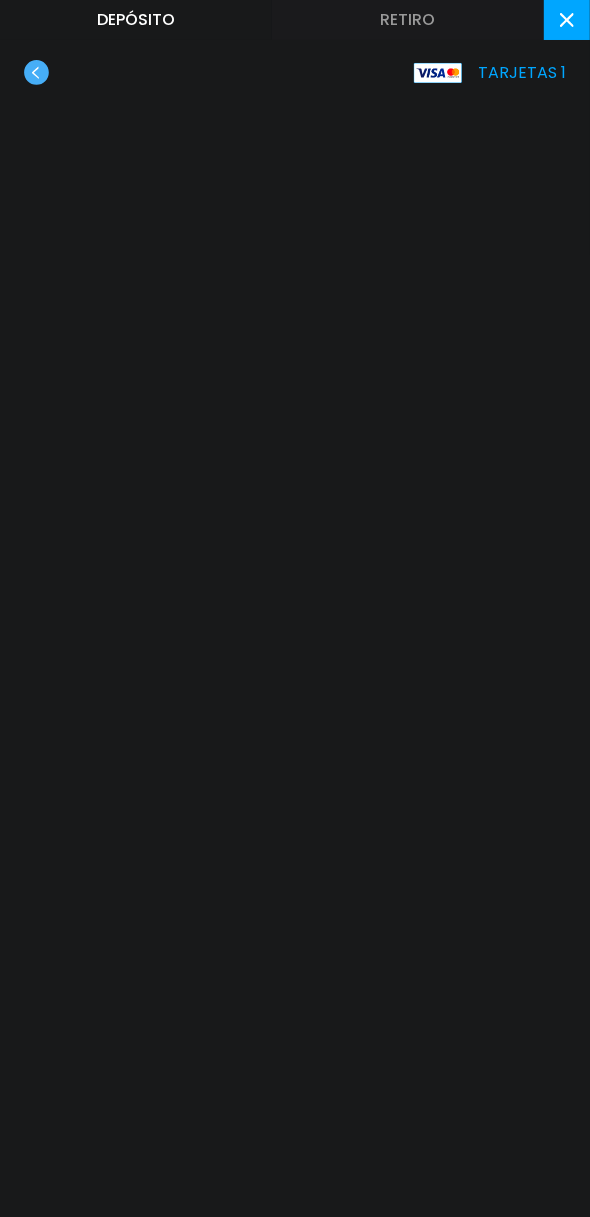 scroll, scrollTop: 0, scrollLeft: 0, axis: both 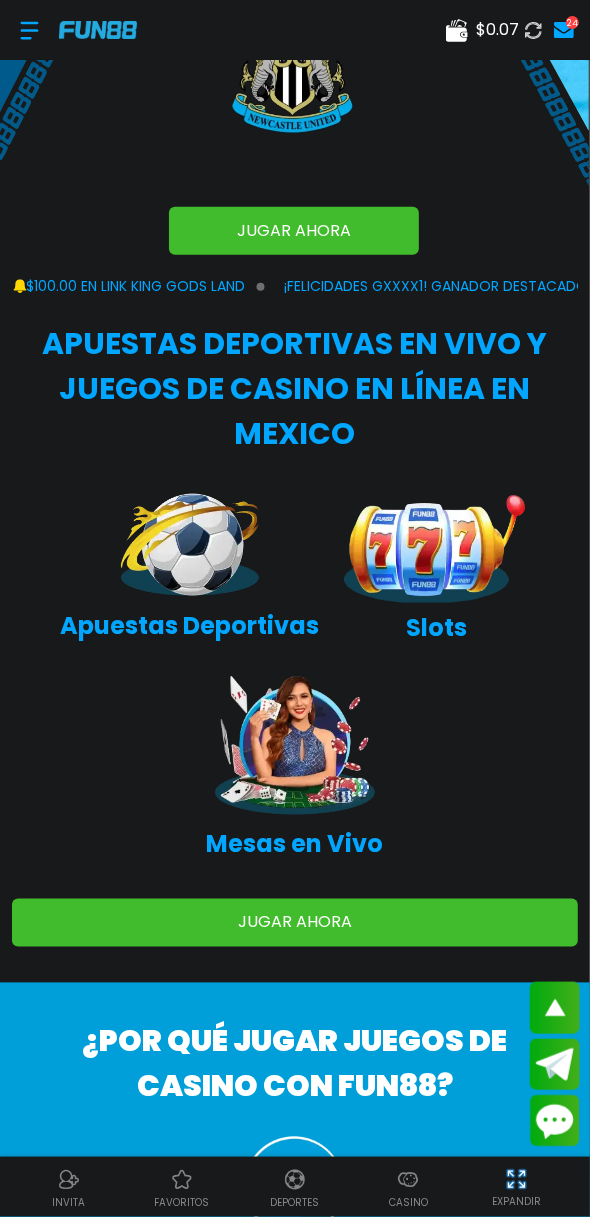 click on "Casino" at bounding box center (408, 1202) 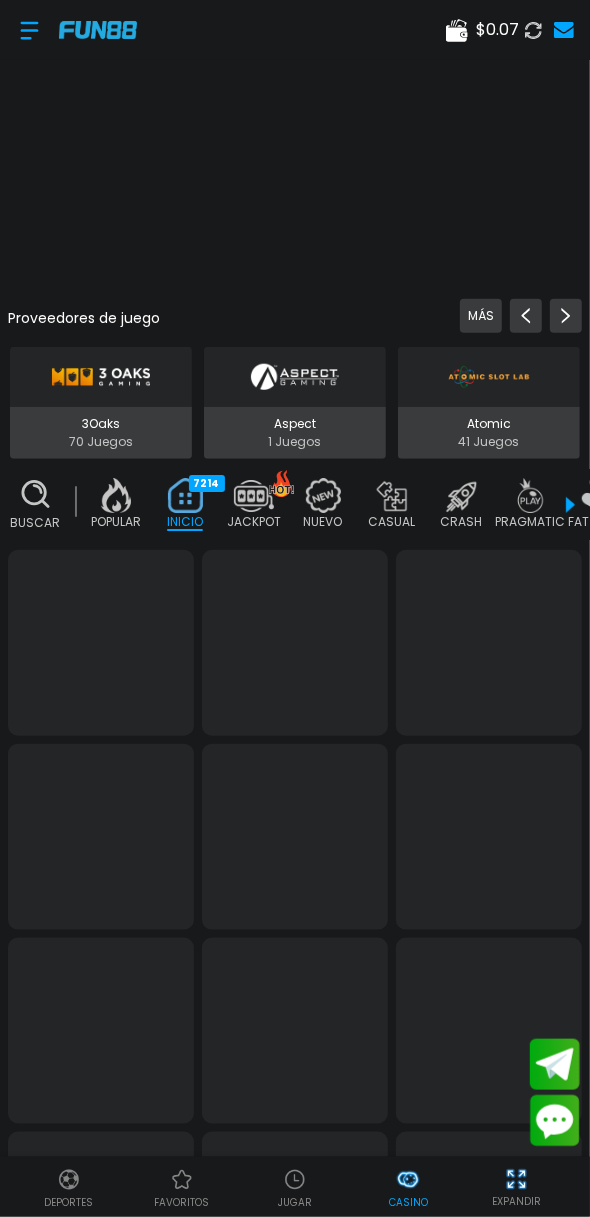scroll, scrollTop: 24, scrollLeft: 0, axis: vertical 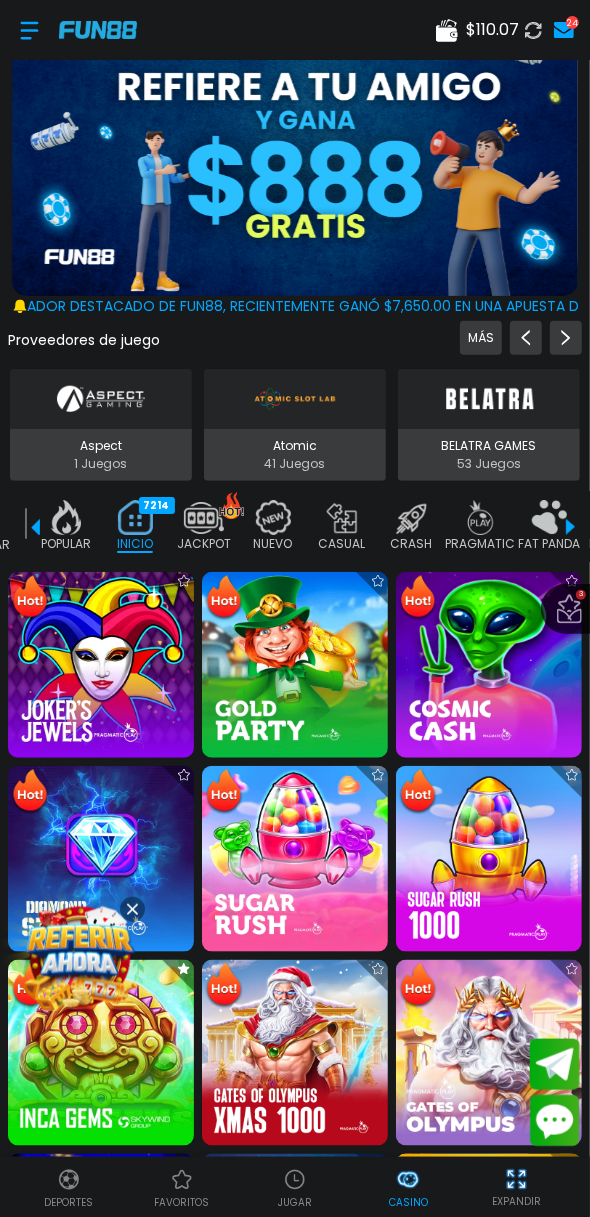click on "Casino" at bounding box center [408, 1202] 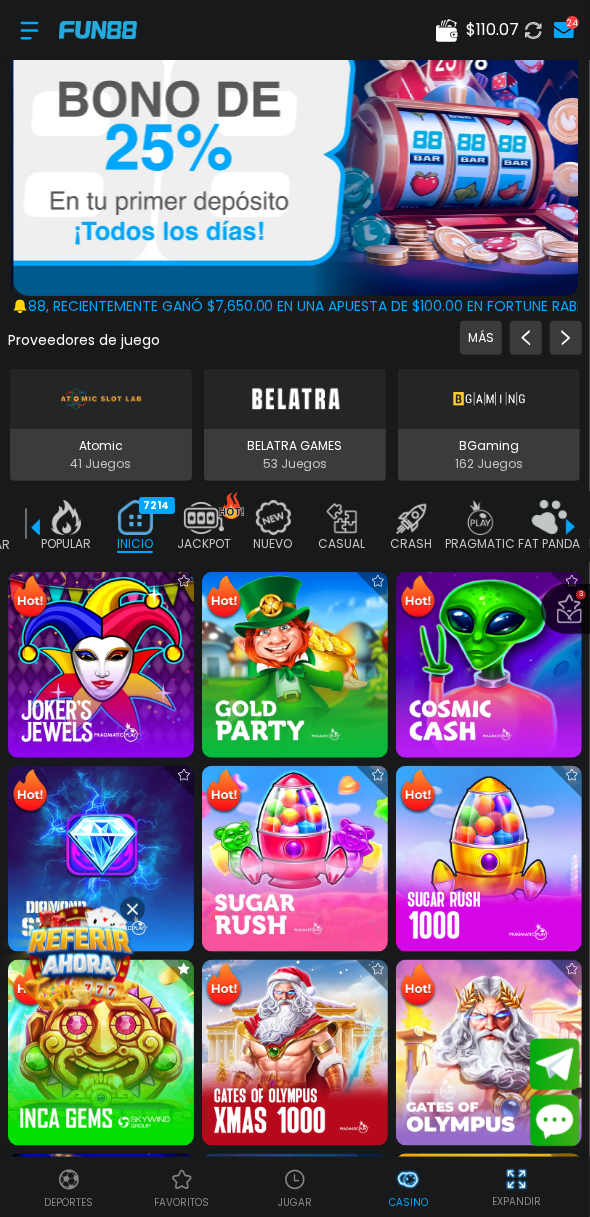 scroll, scrollTop: 0, scrollLeft: 0, axis: both 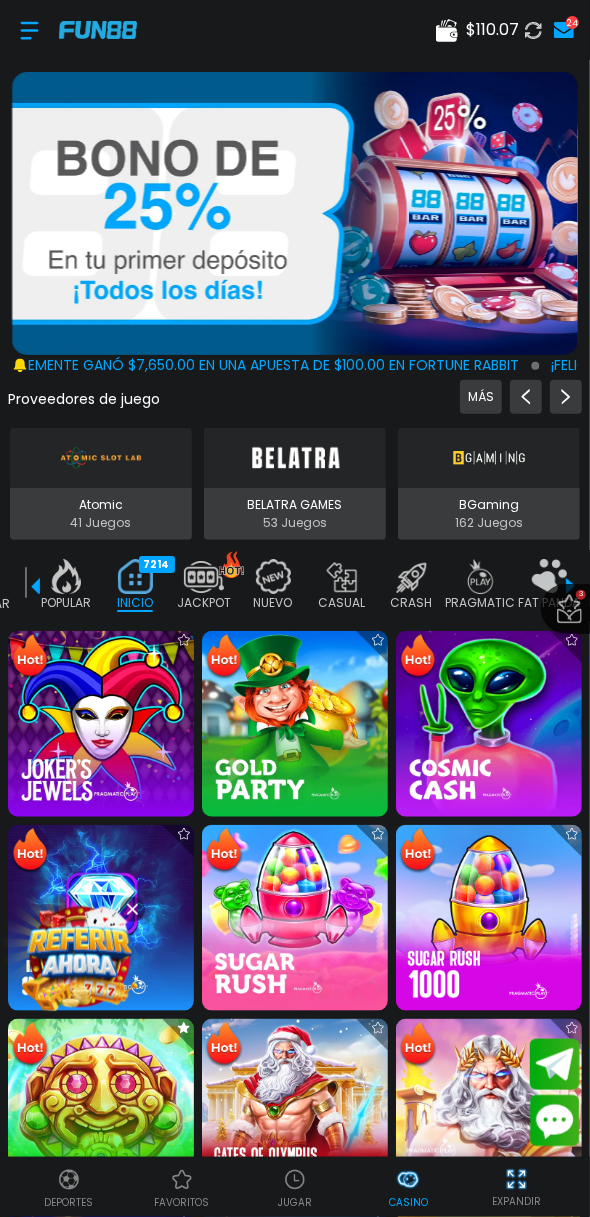 click at bounding box center [66, 576] 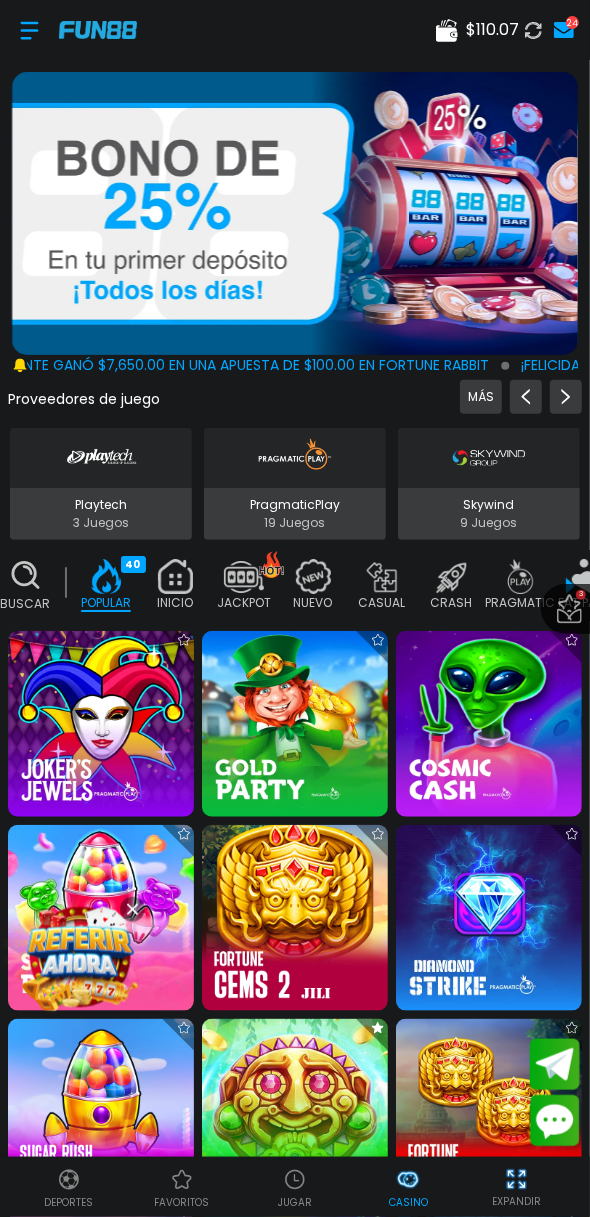 scroll, scrollTop: 0, scrollLeft: 0, axis: both 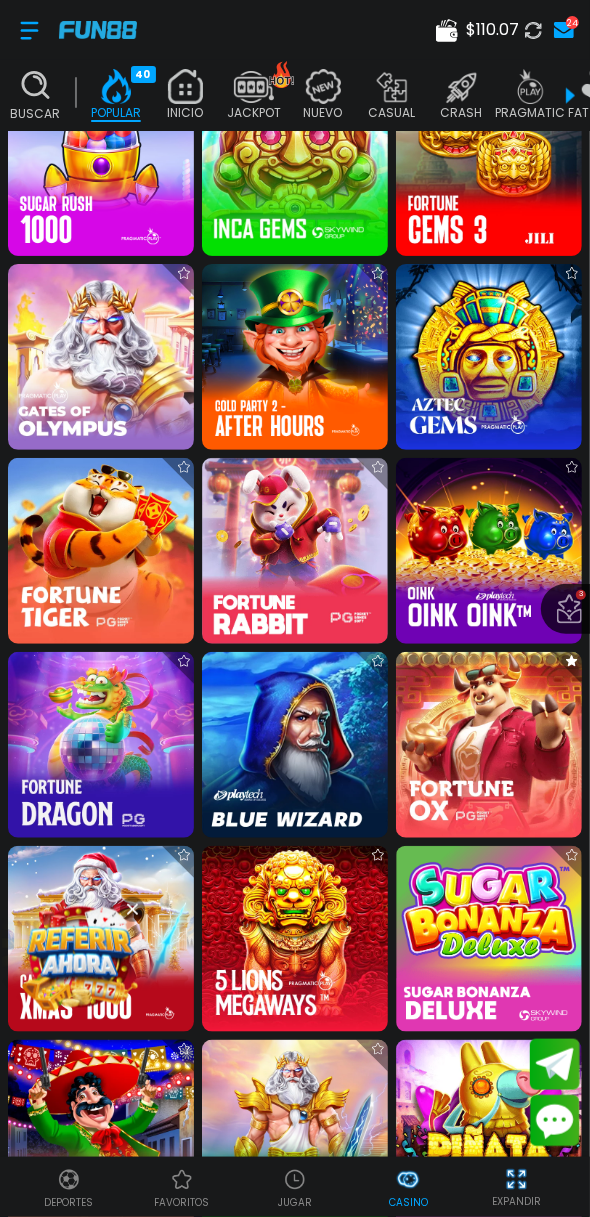 click at bounding box center [101, 745] 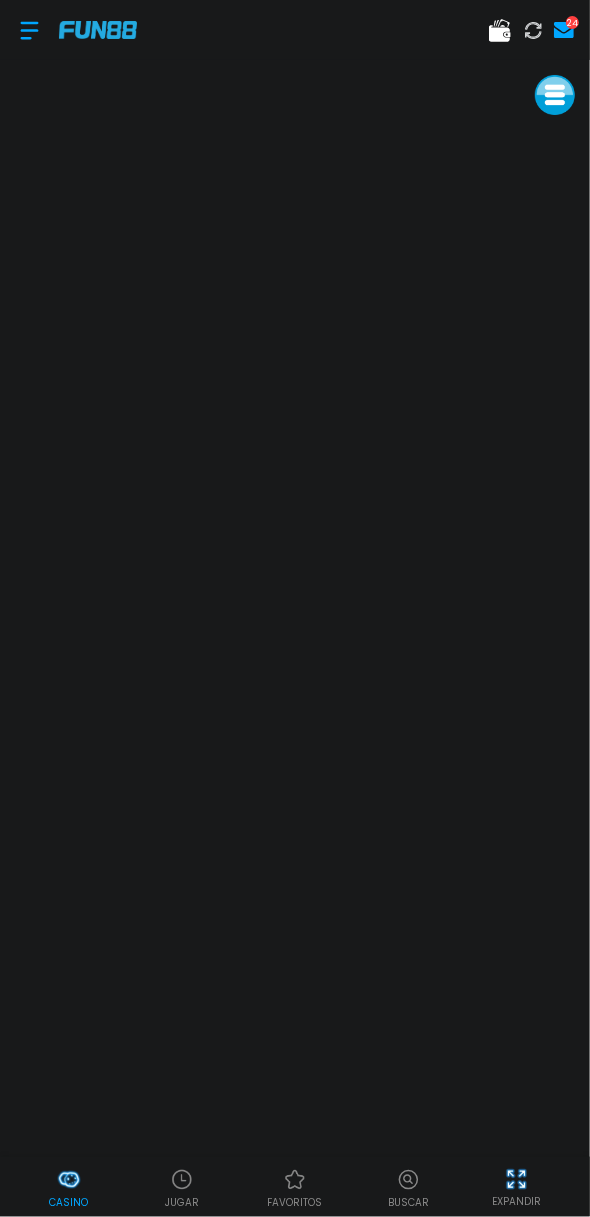click on "Casino" at bounding box center [68, 1202] 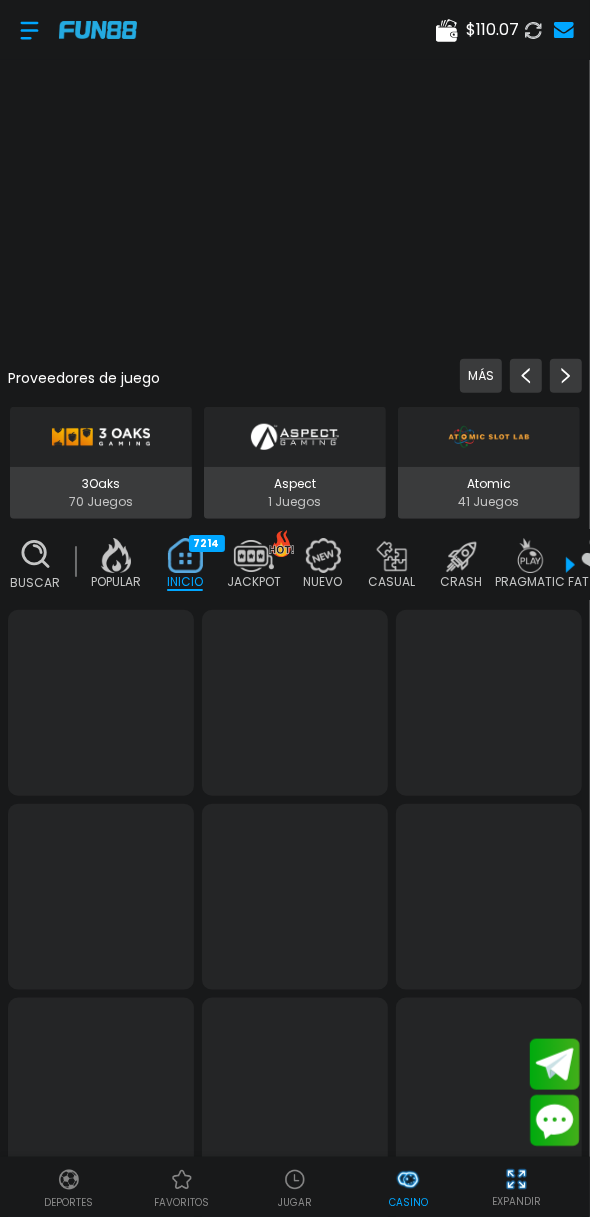 scroll, scrollTop: 0, scrollLeft: 50, axis: horizontal 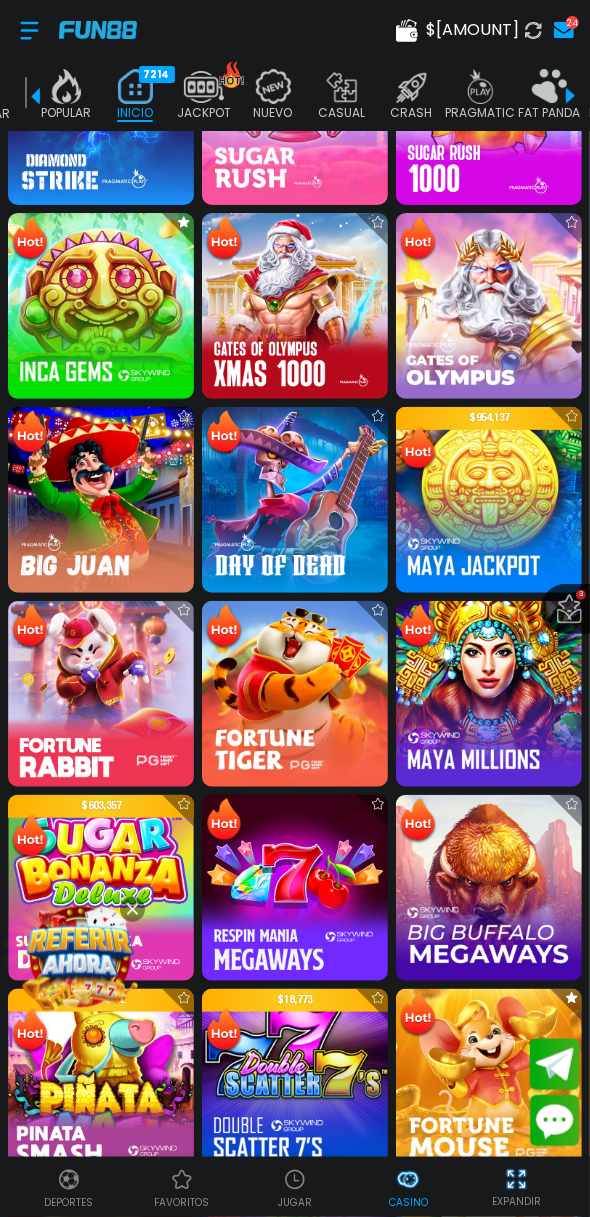 click at bounding box center (101, 694) 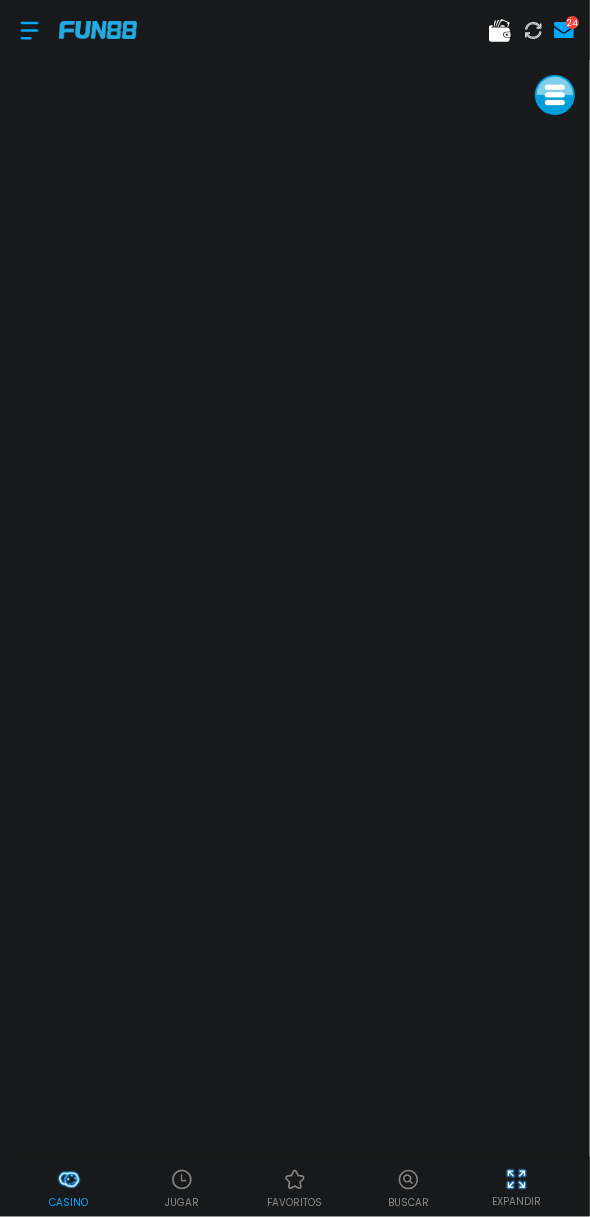 click 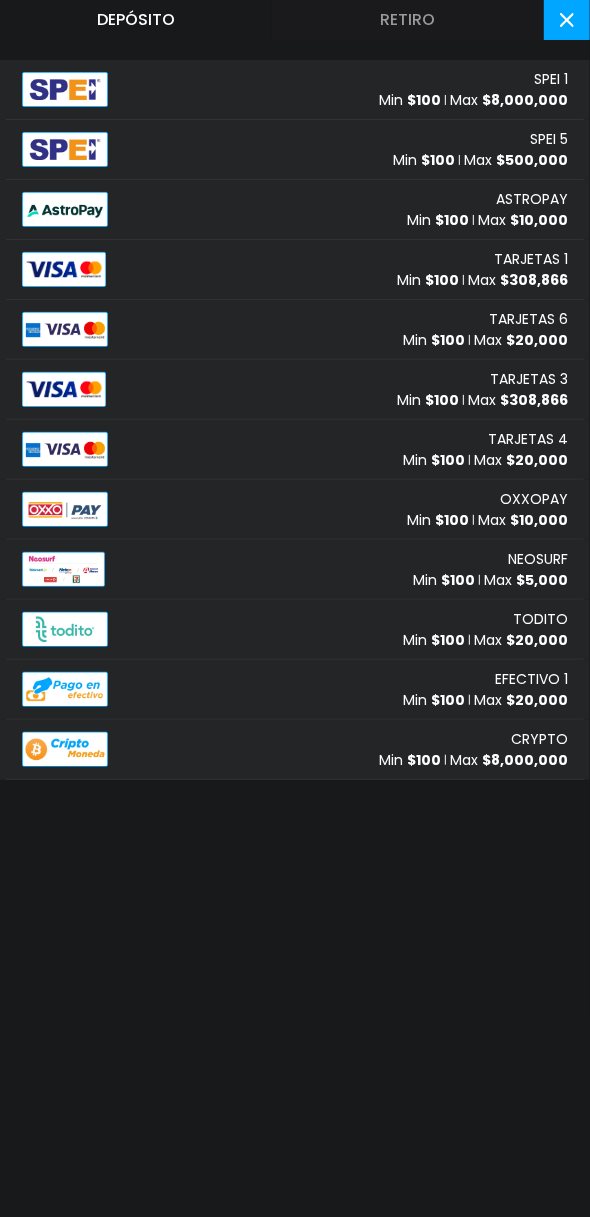 click on "Retiro" at bounding box center (408, 20) 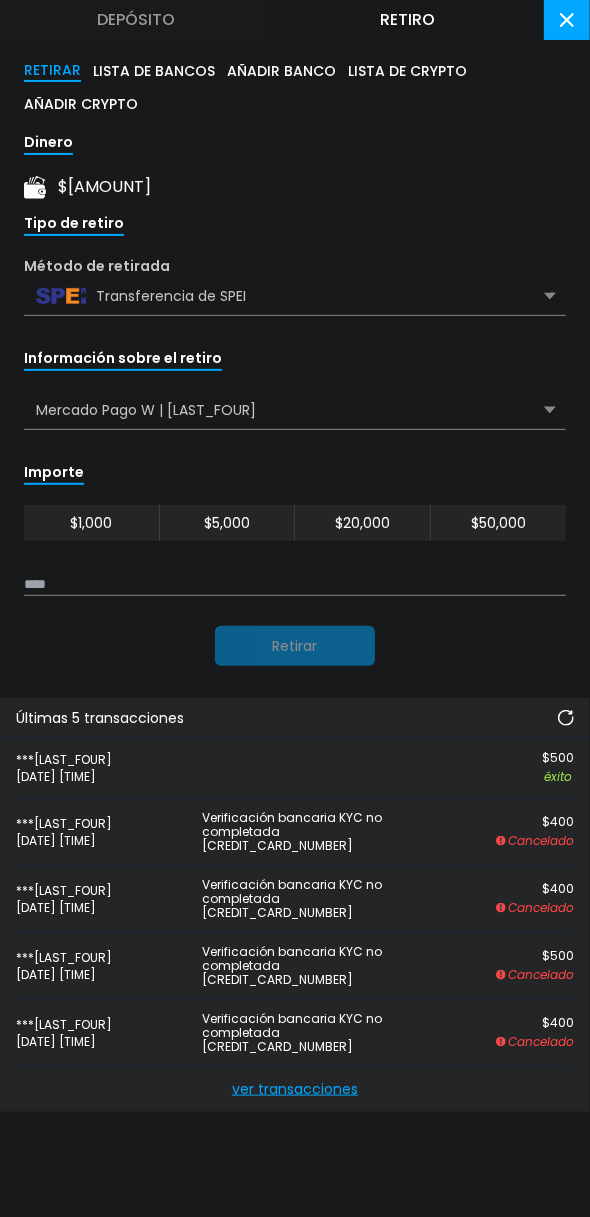 click at bounding box center (295, 585) 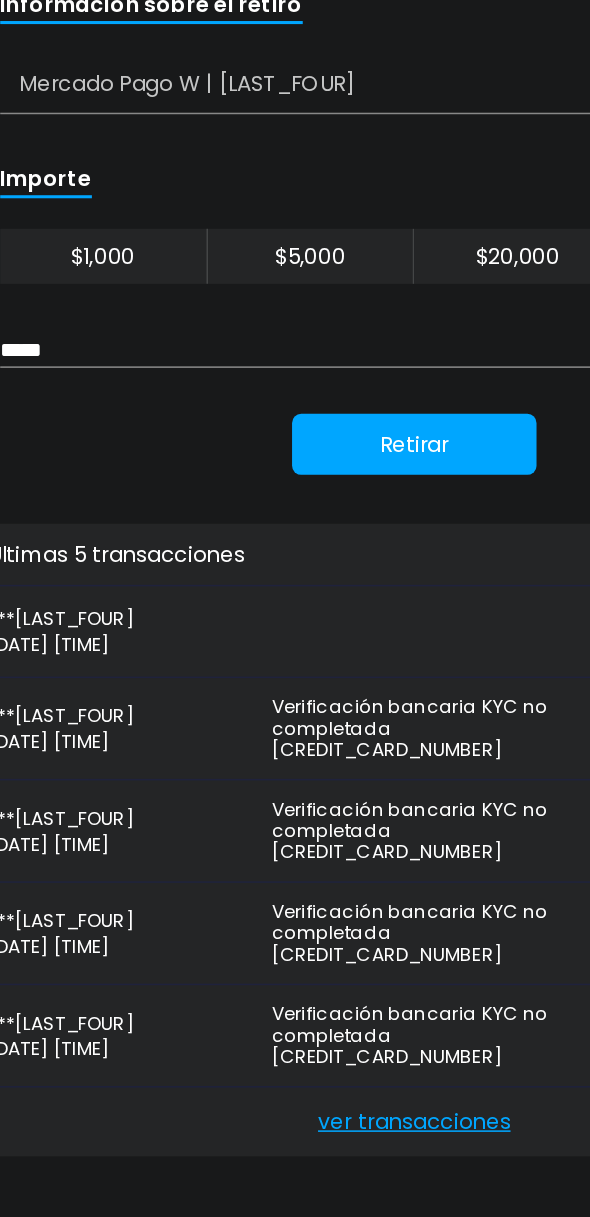 type on "*****" 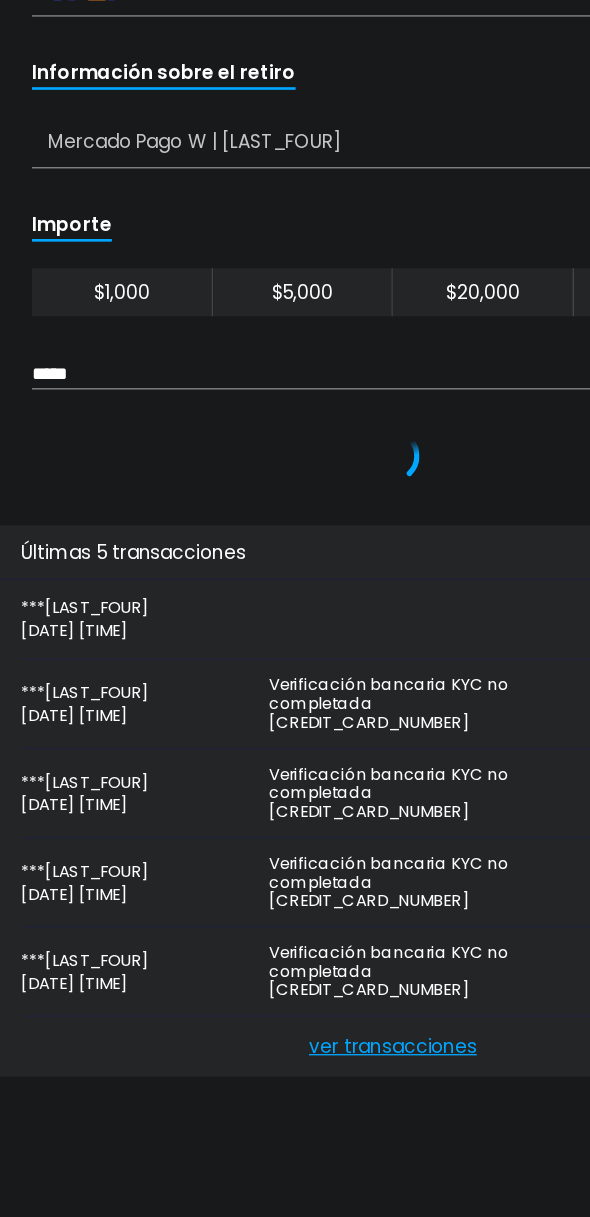 scroll, scrollTop: 0, scrollLeft: 0, axis: both 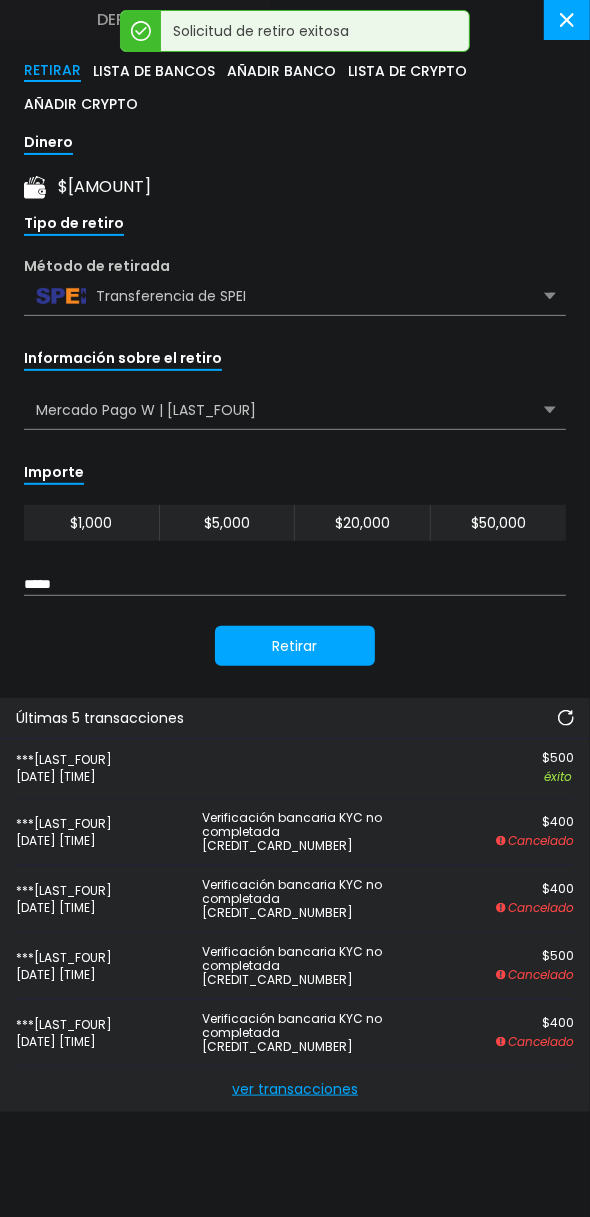 click at bounding box center [566, 718] 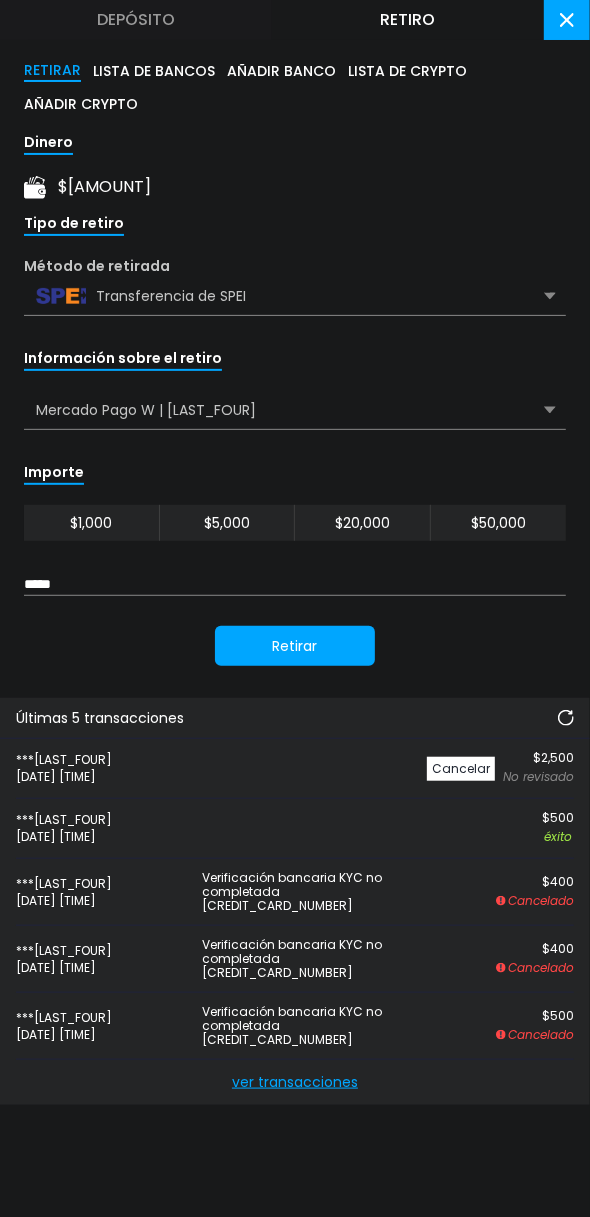 click at bounding box center (567, 20) 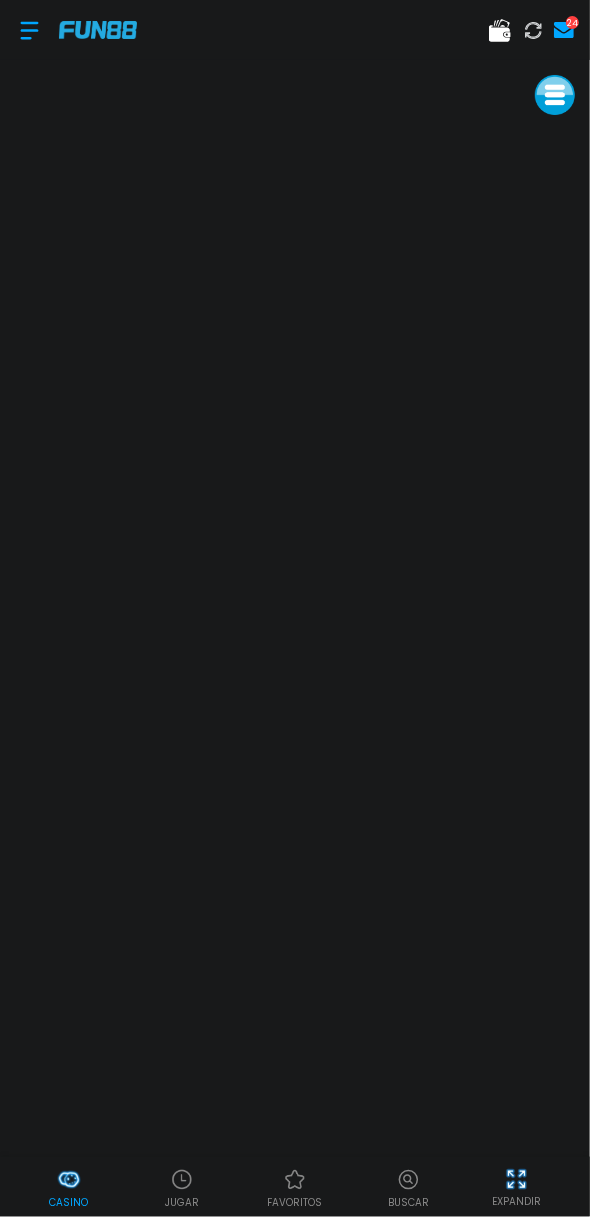 click on "Casino" at bounding box center (68, 1202) 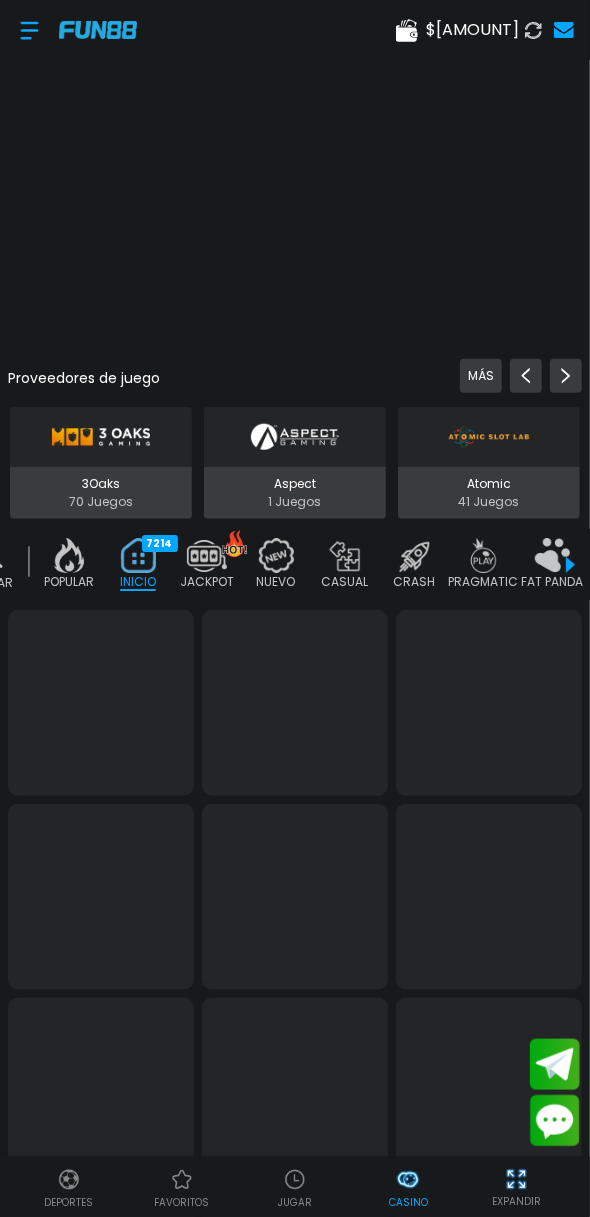 scroll, scrollTop: 0, scrollLeft: 50, axis: horizontal 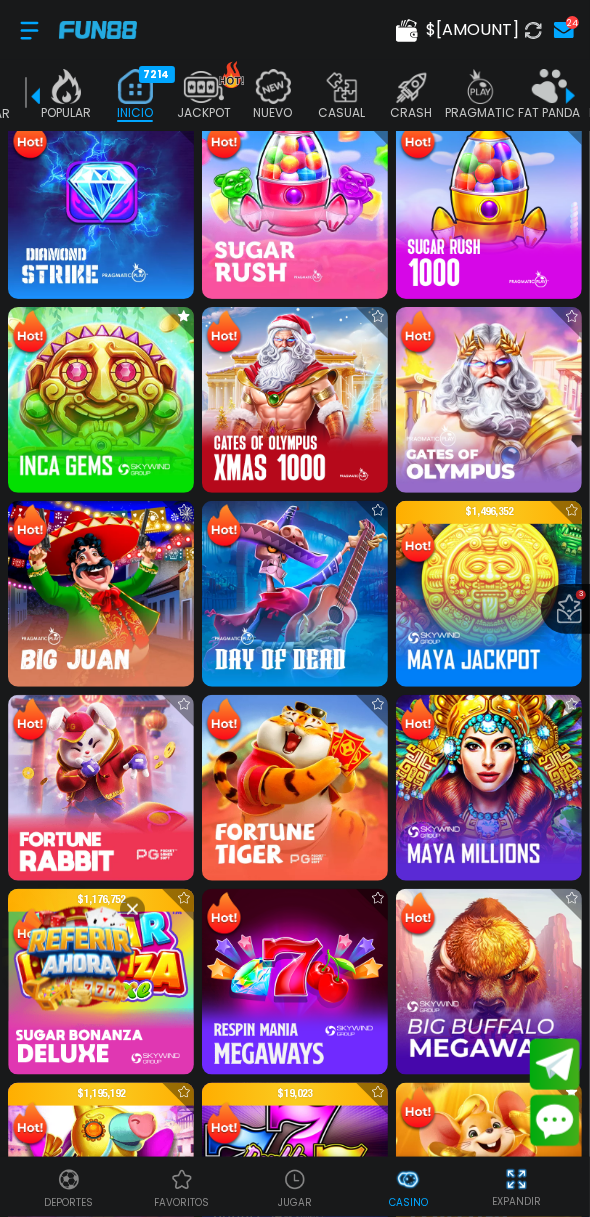click at bounding box center [101, 788] 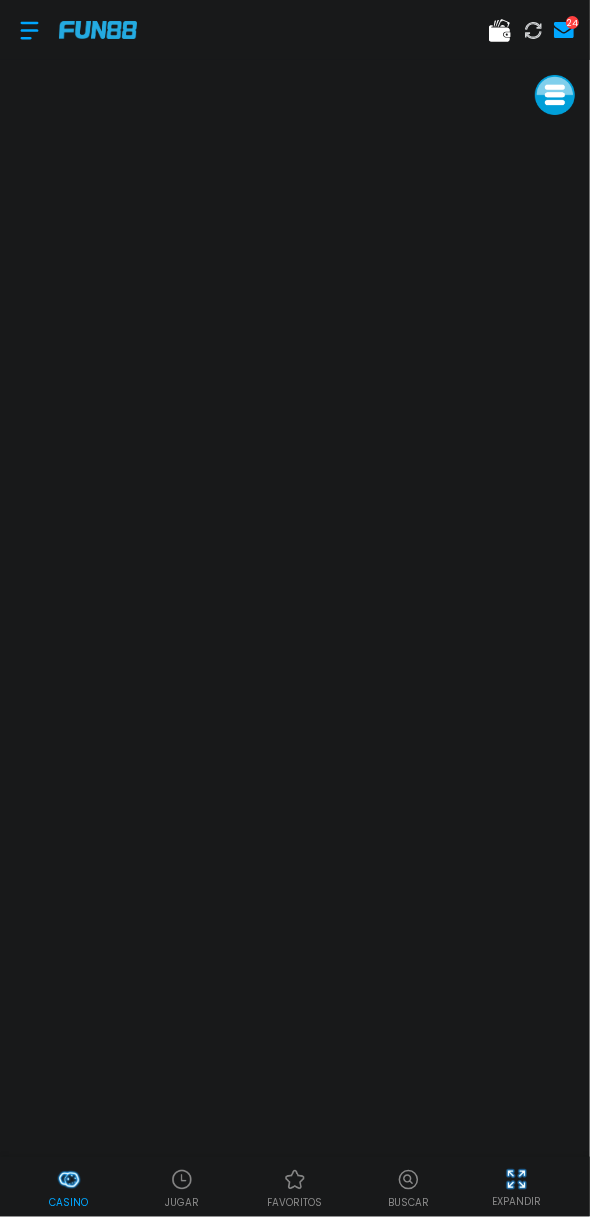 click at bounding box center [69, 1180] 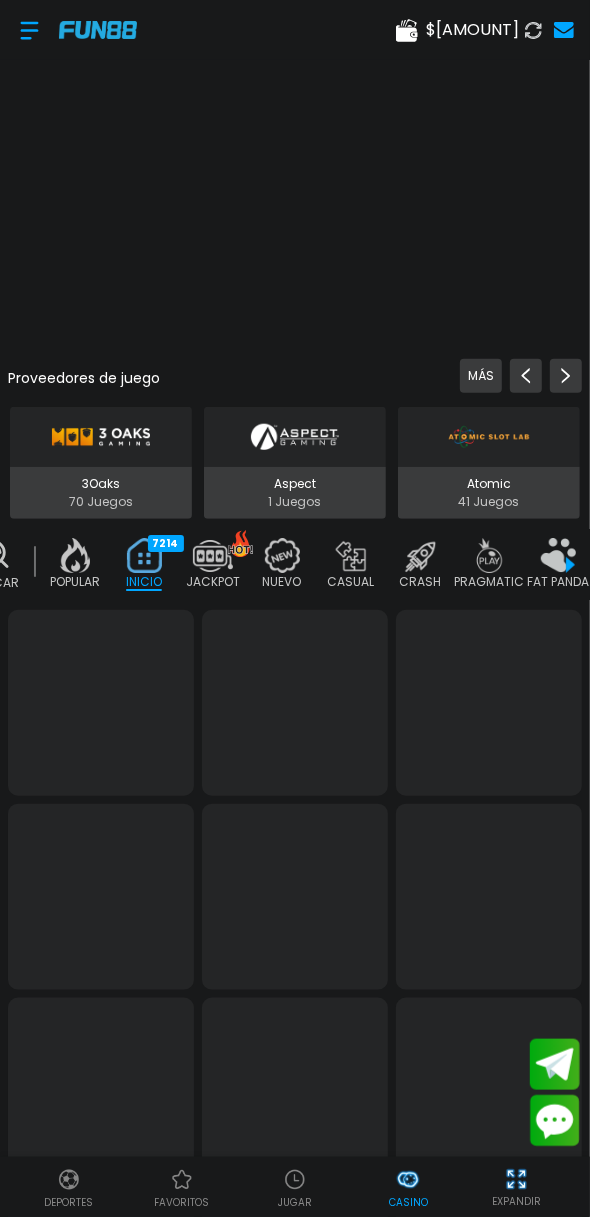 scroll, scrollTop: 0, scrollLeft: 50, axis: horizontal 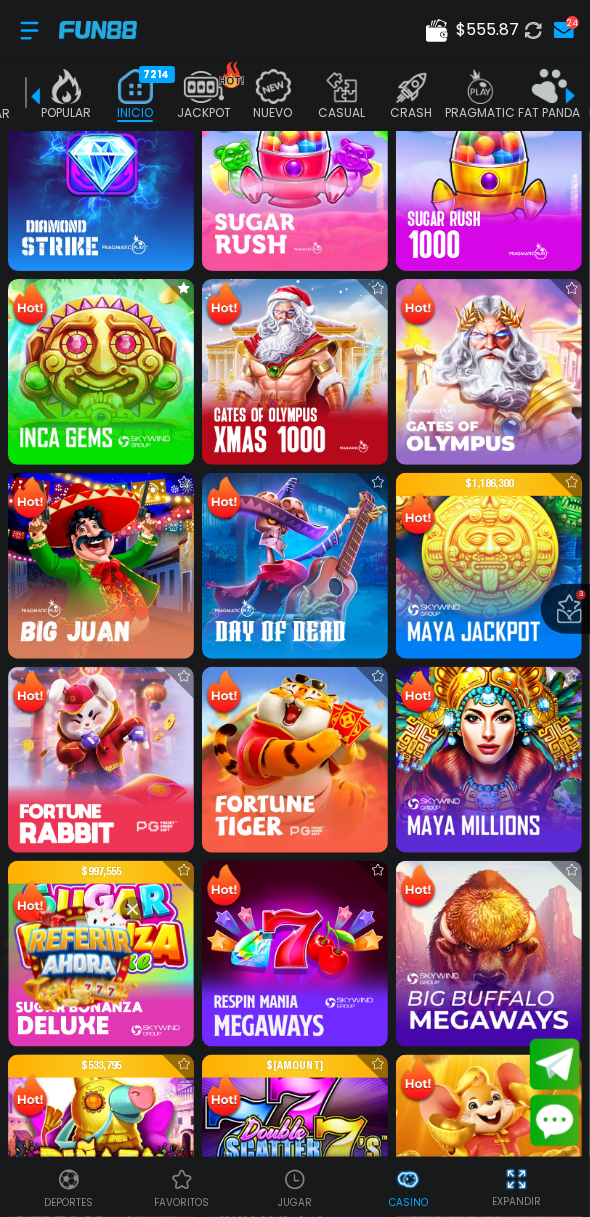 click at bounding box center (101, 760) 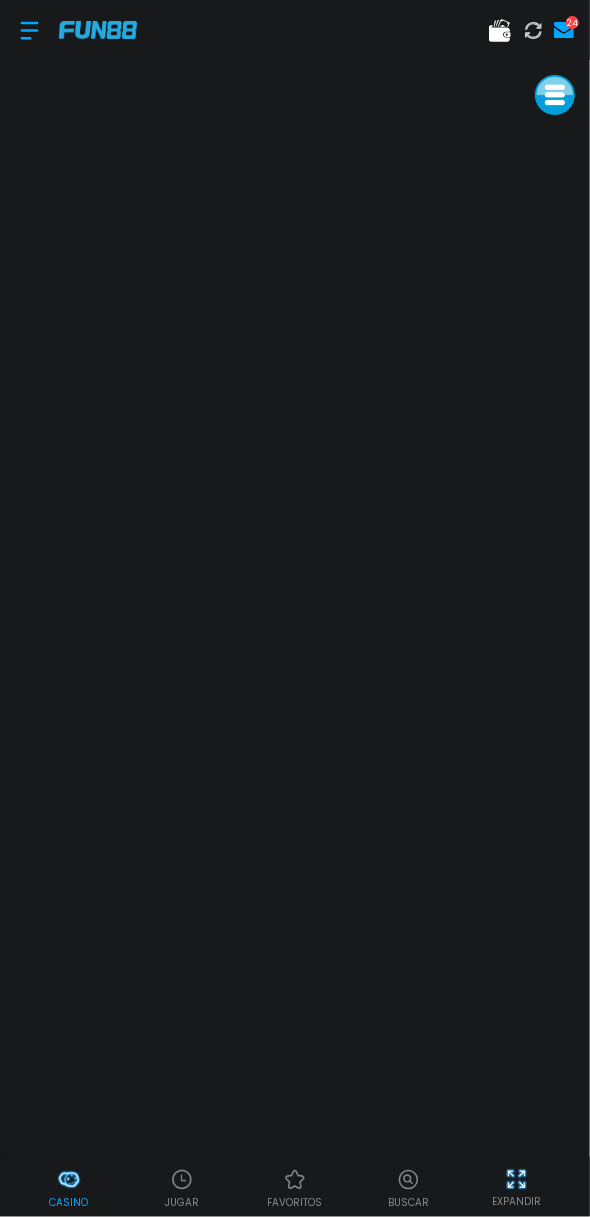 click 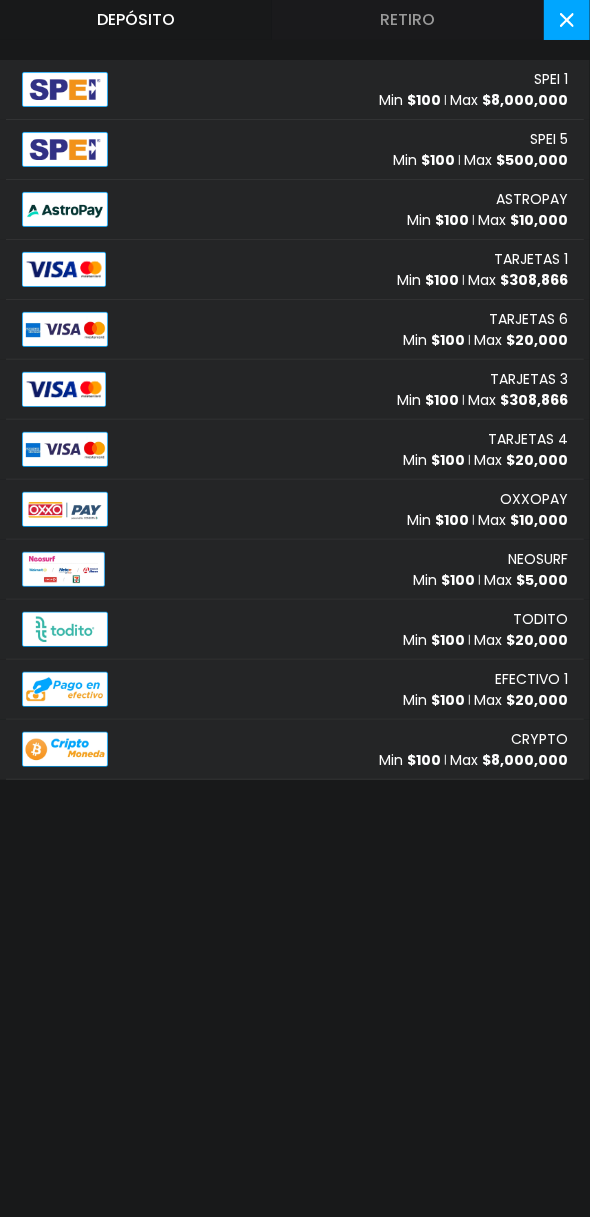 click on "Retiro" at bounding box center (408, 20) 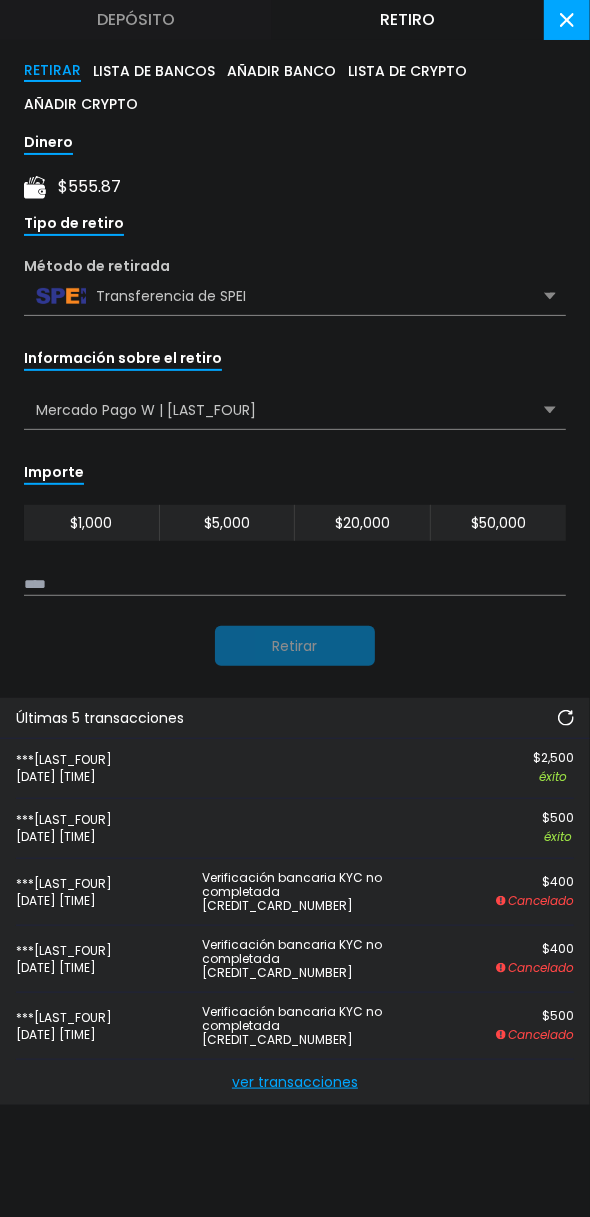 click on "$ 1,000" at bounding box center [92, 523] 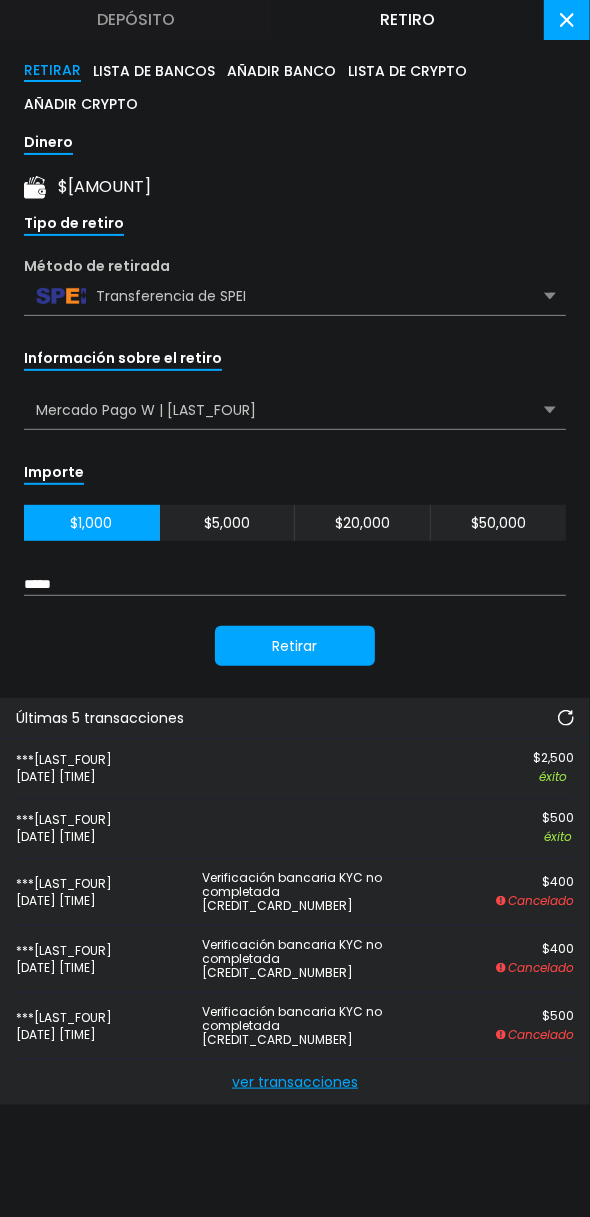 click on "Retirar" at bounding box center [295, 646] 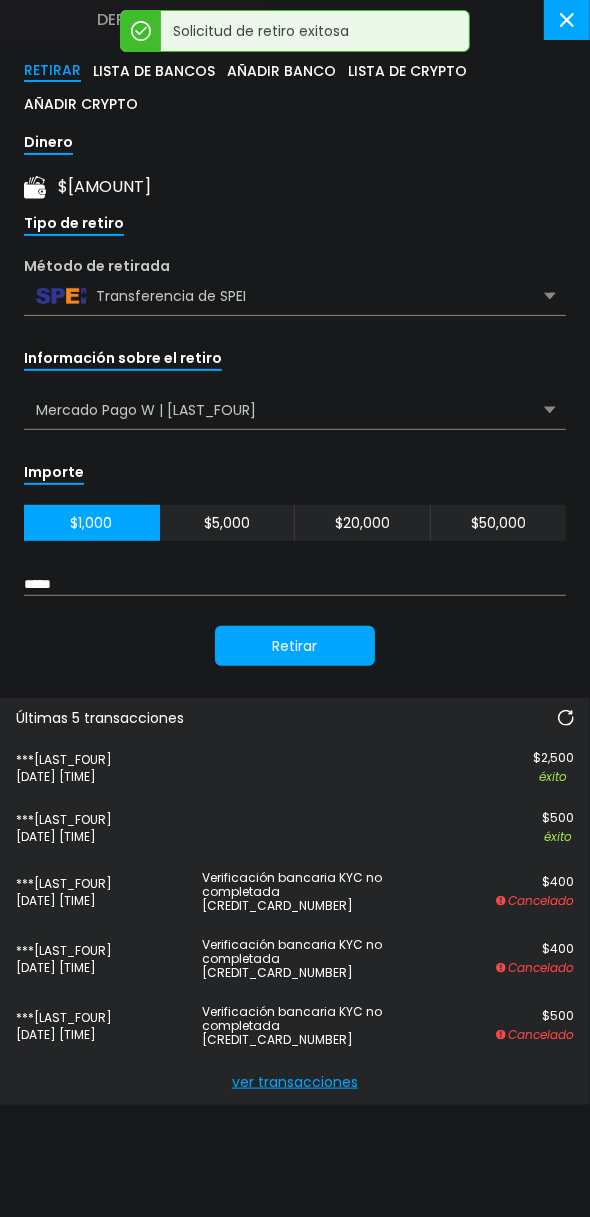 click at bounding box center (566, 718) 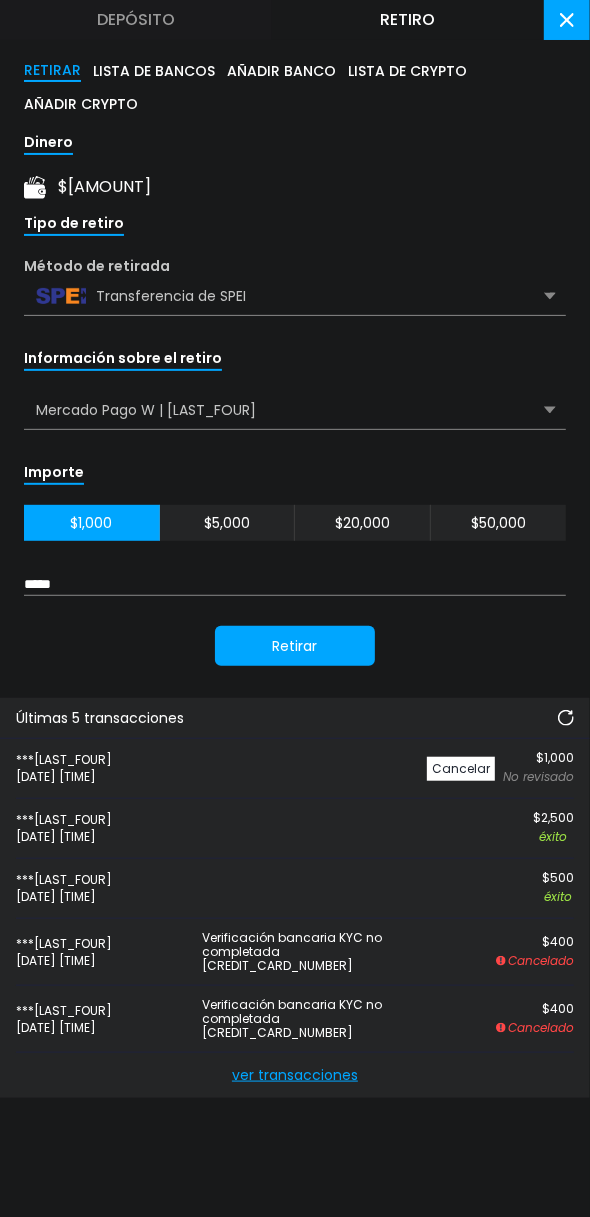 click 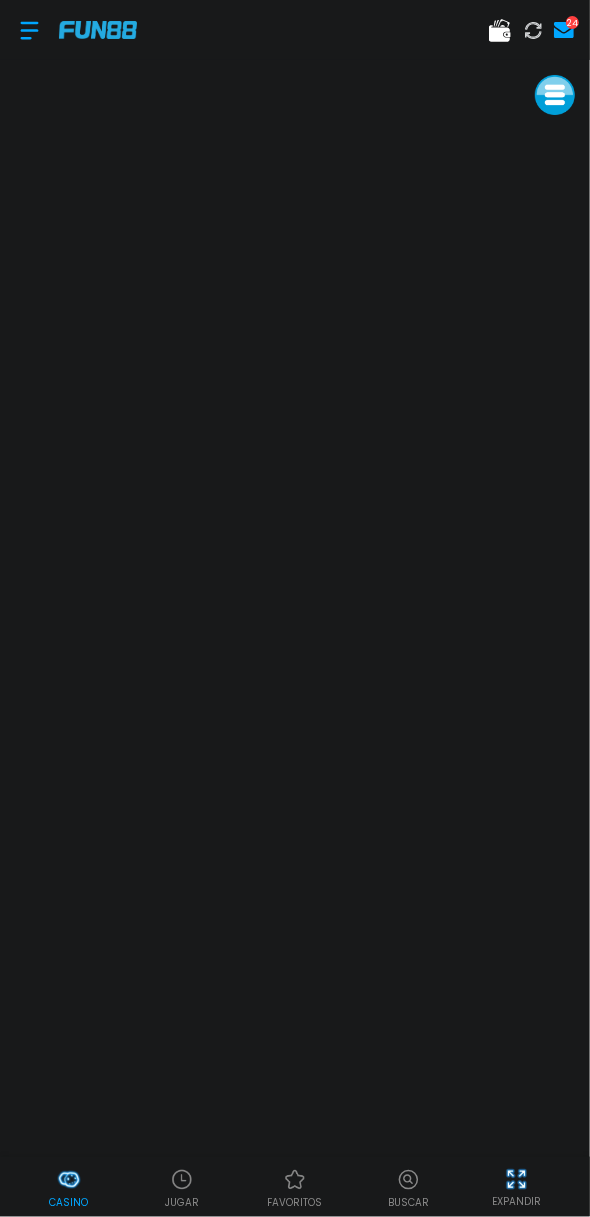 click on "Casino" at bounding box center [68, 1202] 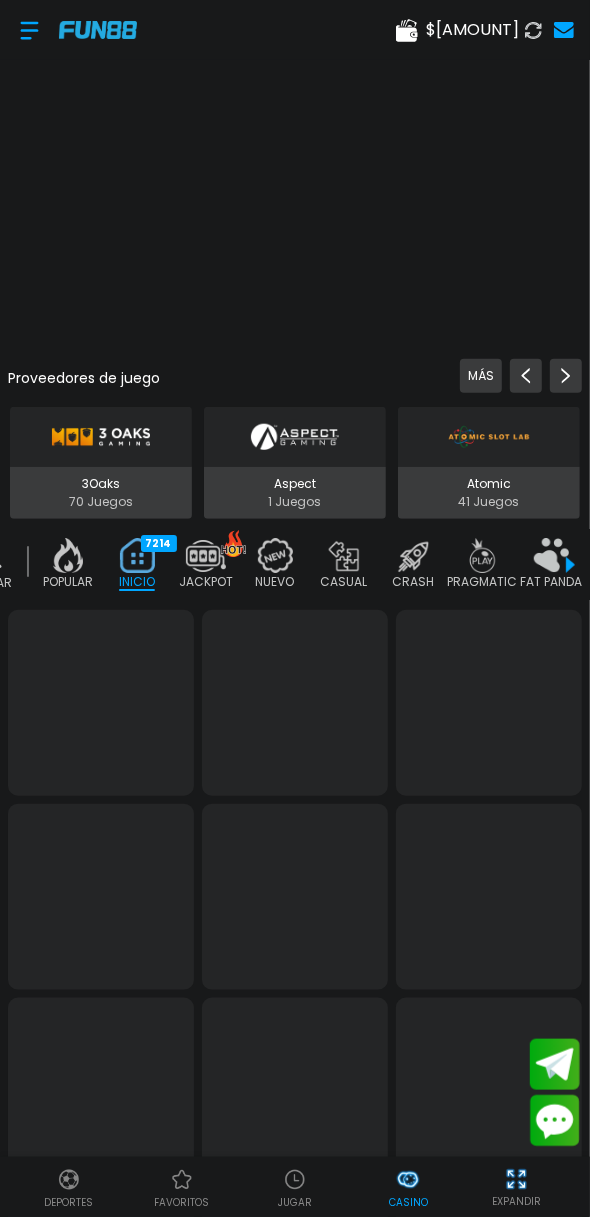 scroll, scrollTop: 0, scrollLeft: 50, axis: horizontal 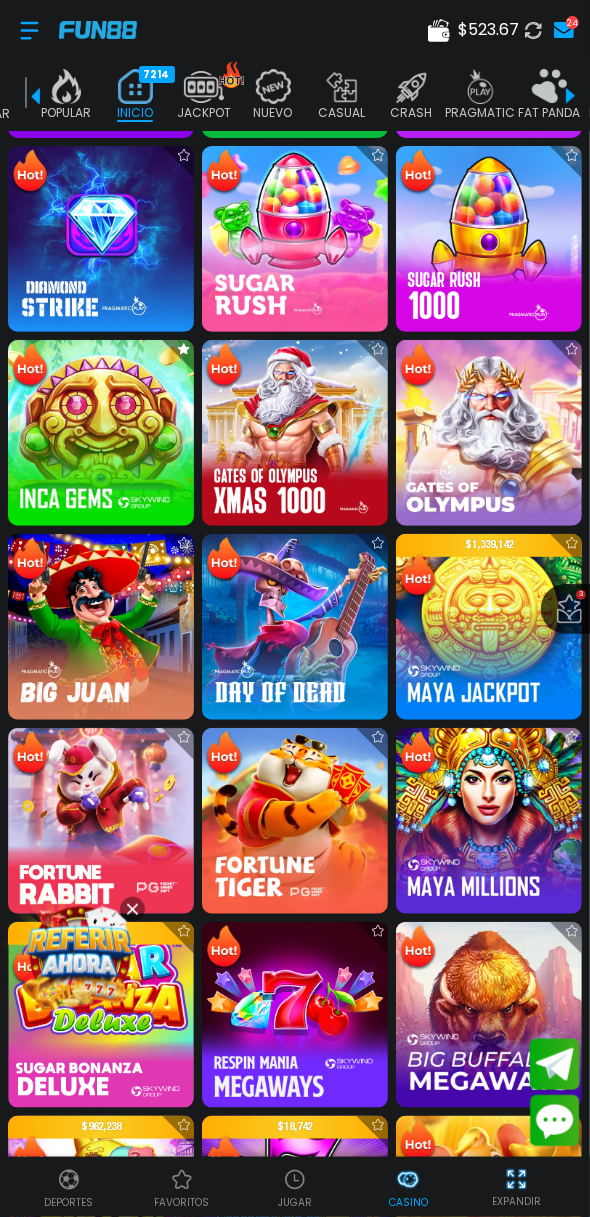 click at bounding box center (101, 821) 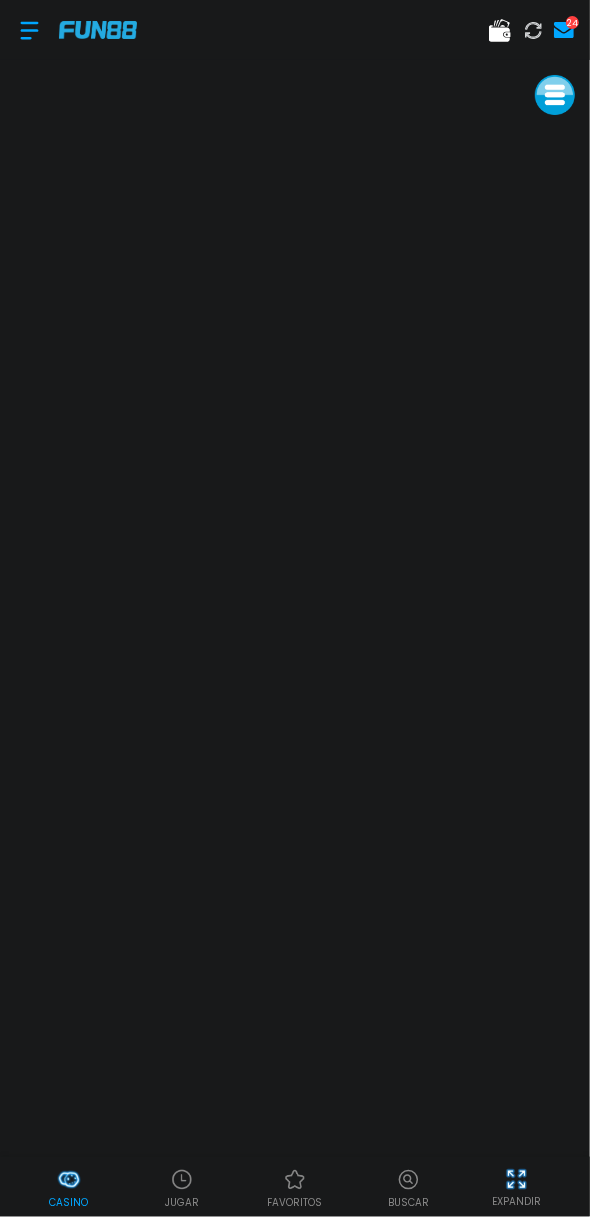 click 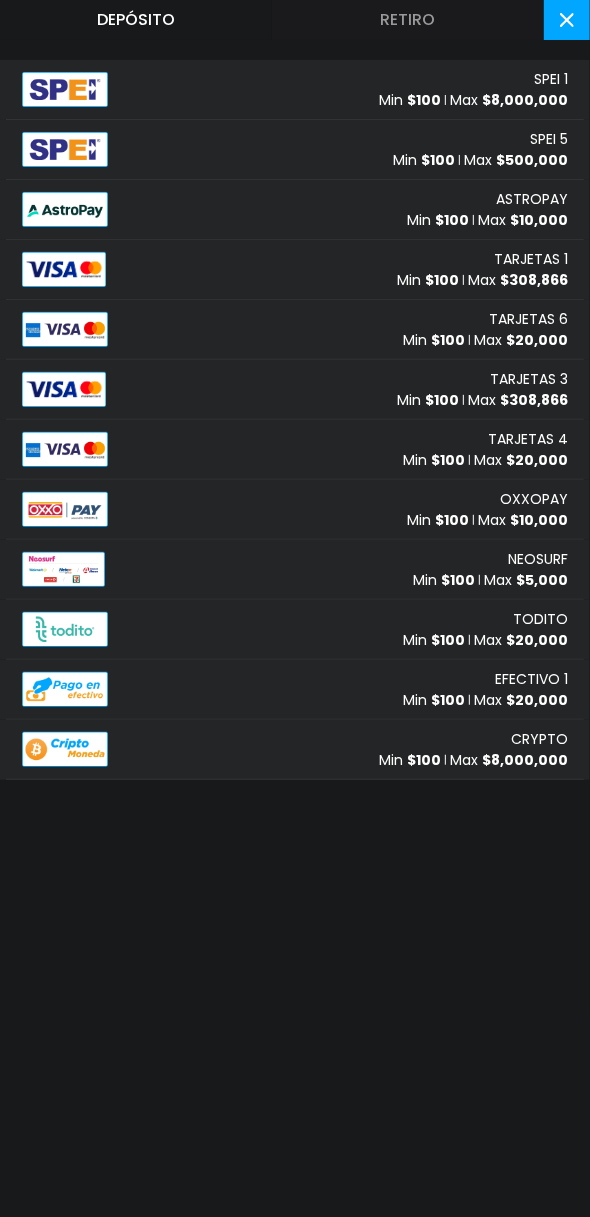 click on "Retiro" at bounding box center [408, 20] 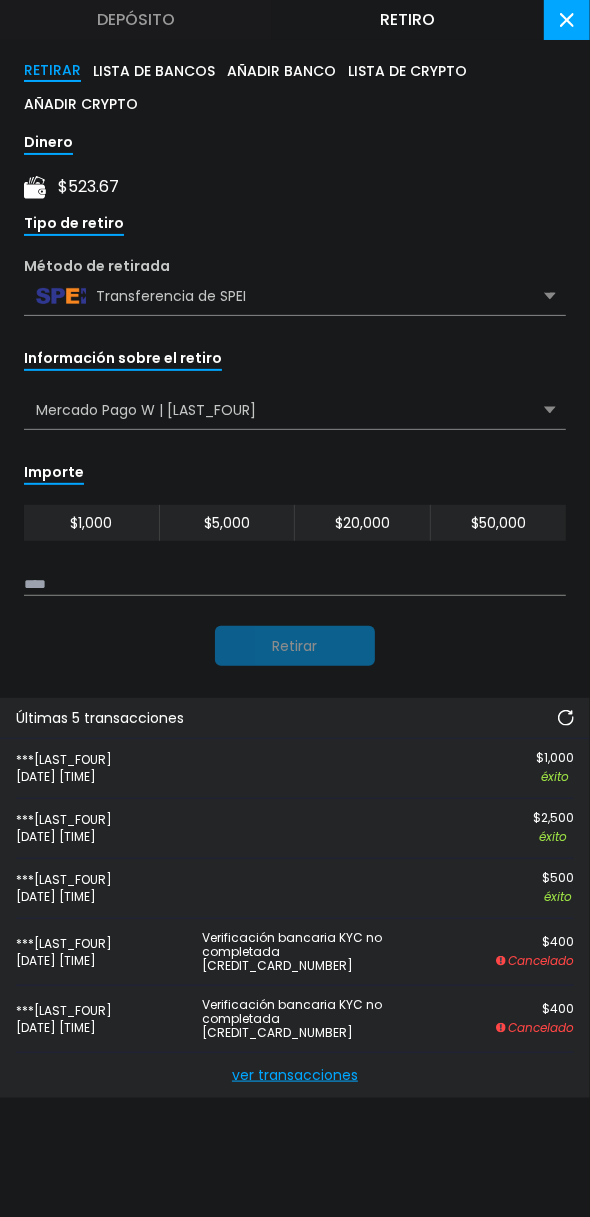click at bounding box center [295, 585] 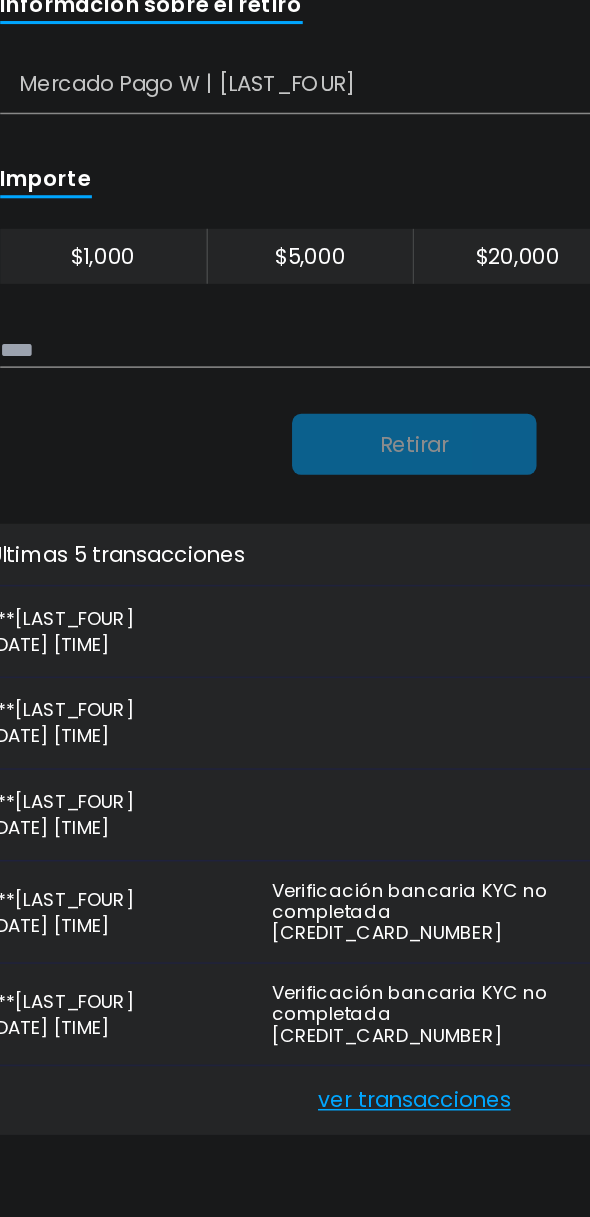 click on "***[LAST_FOUR] [DATE] [TIME] $ [AMOUNT] éxito" at bounding box center [295, 769] 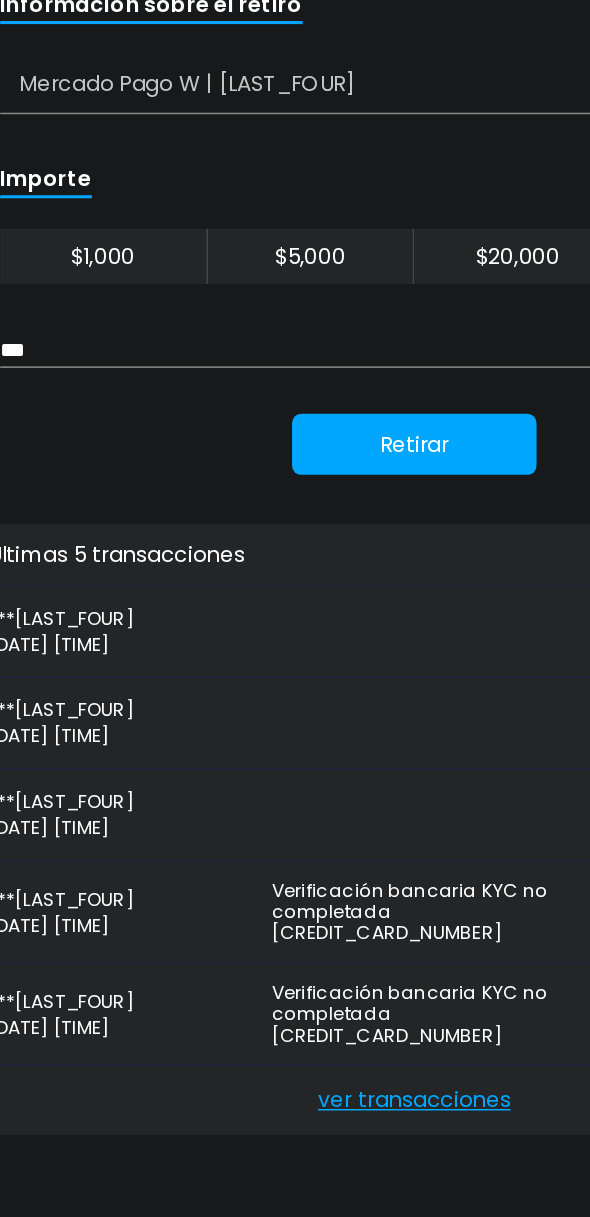 type on "***" 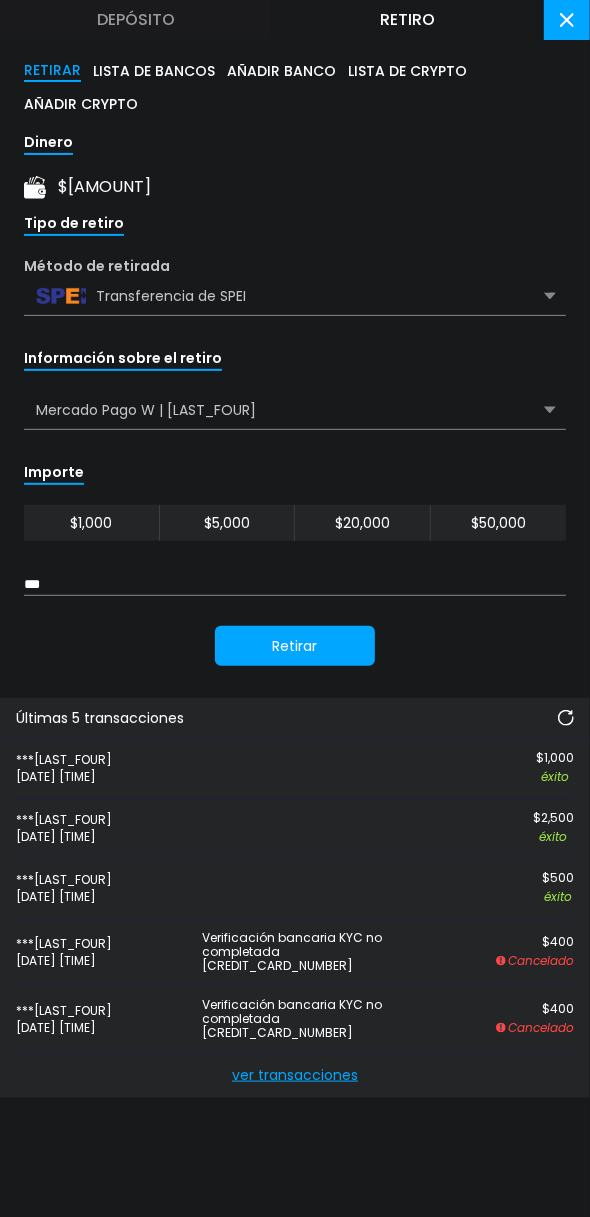 click at bounding box center [566, 718] 